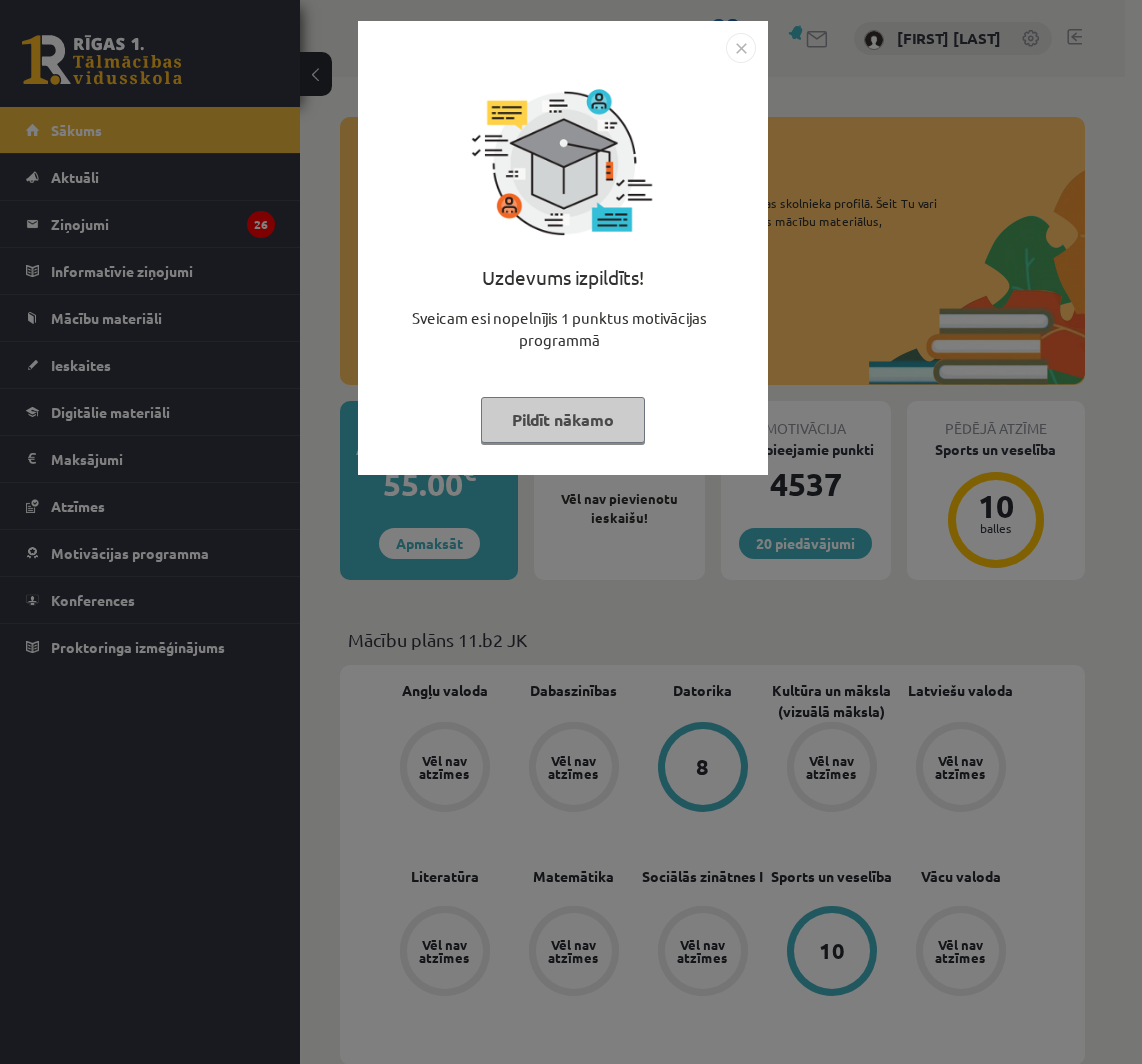 scroll, scrollTop: 0, scrollLeft: 0, axis: both 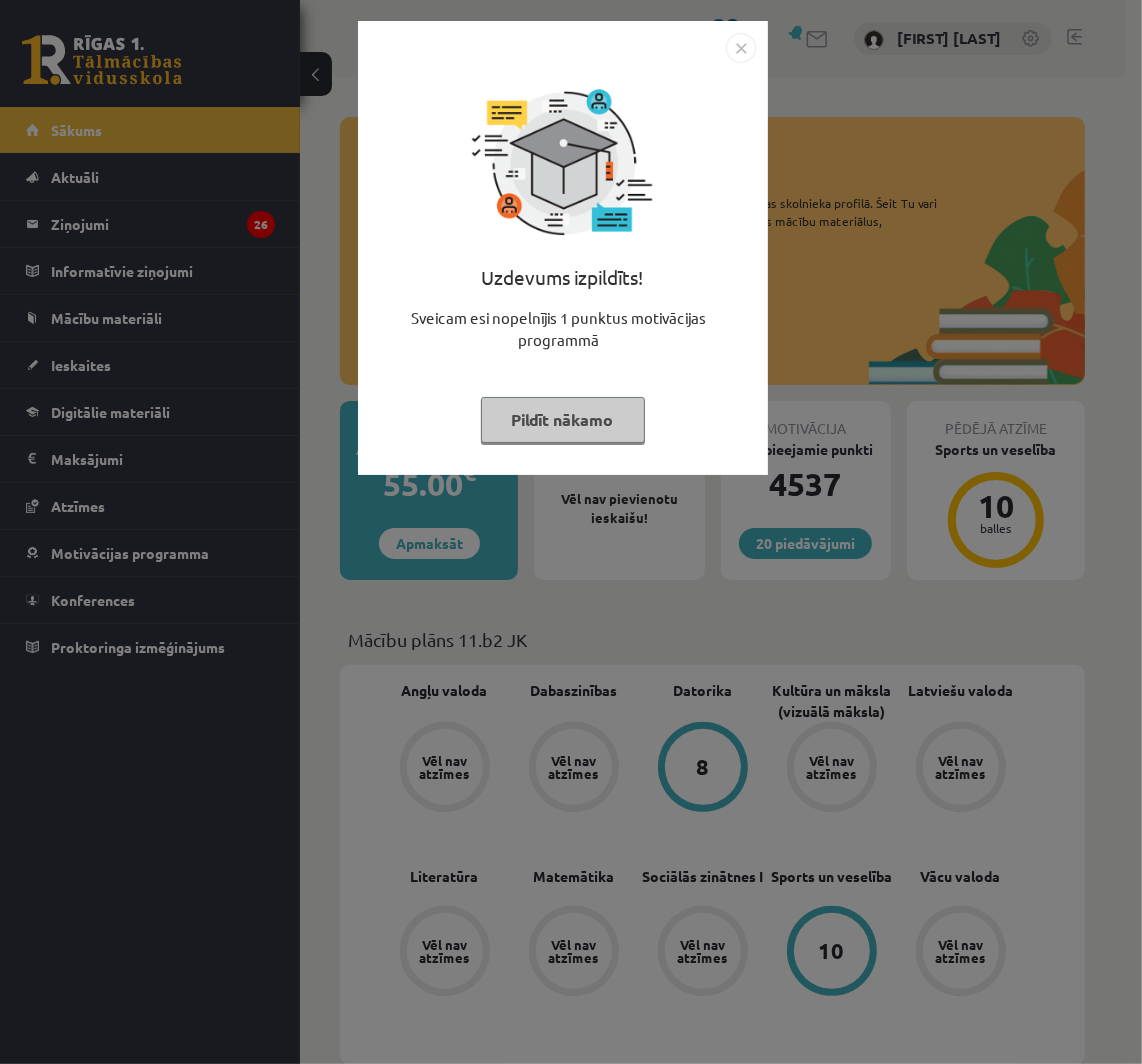 click on "Pildīt nākamo" at bounding box center (563, 420) 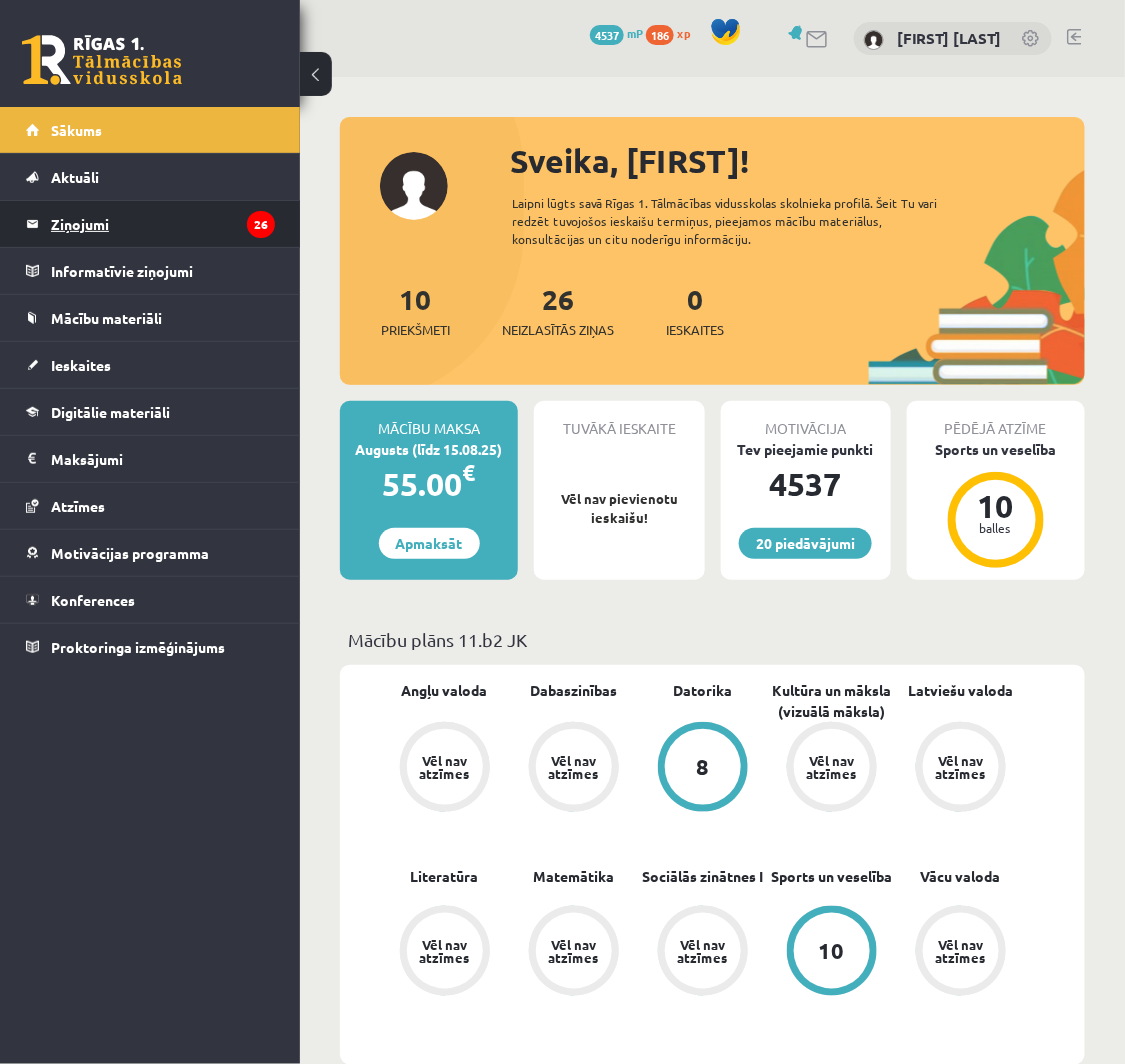 click on "Ziņojumi
26" at bounding box center (163, 224) 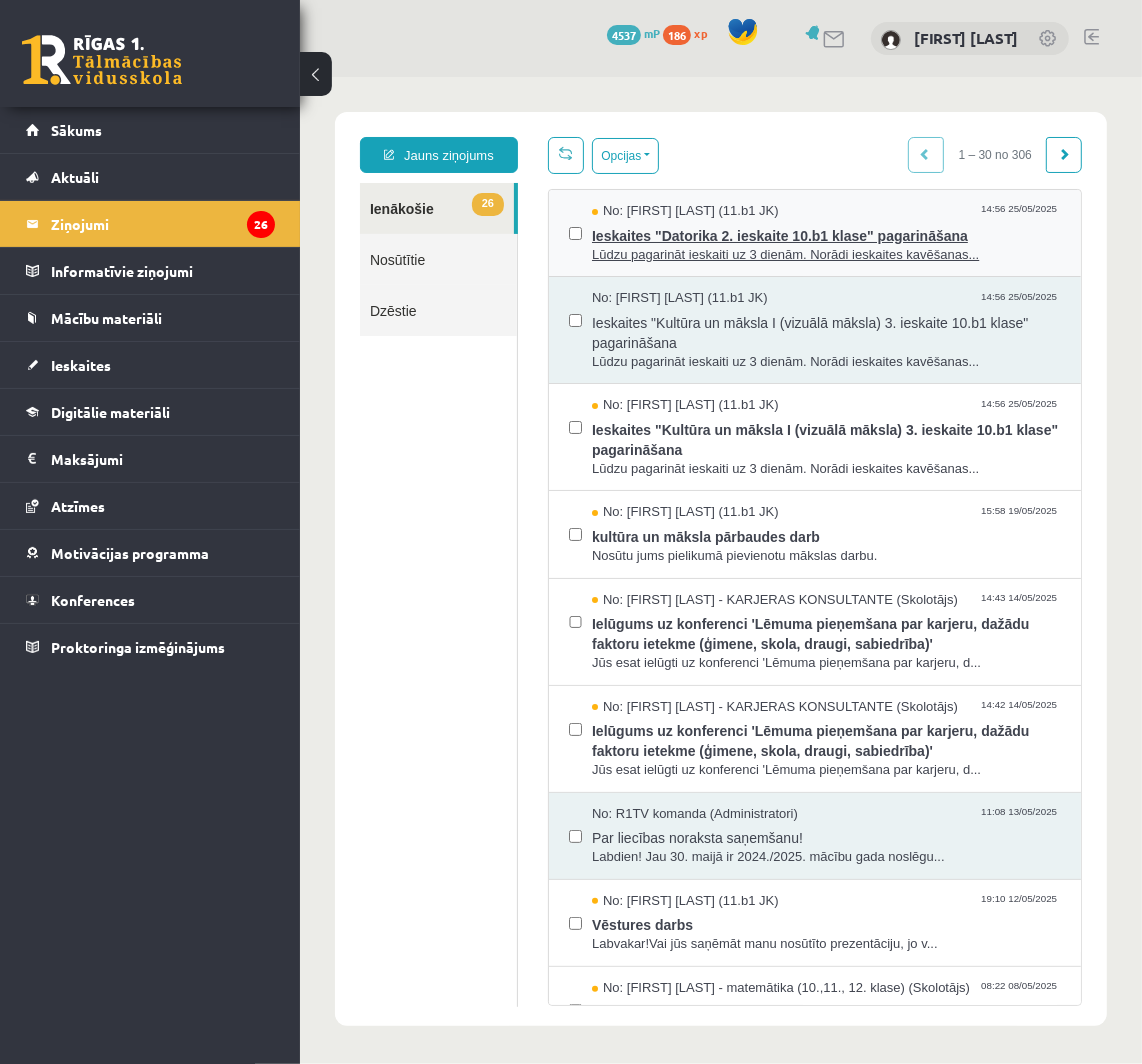 scroll, scrollTop: 0, scrollLeft: 0, axis: both 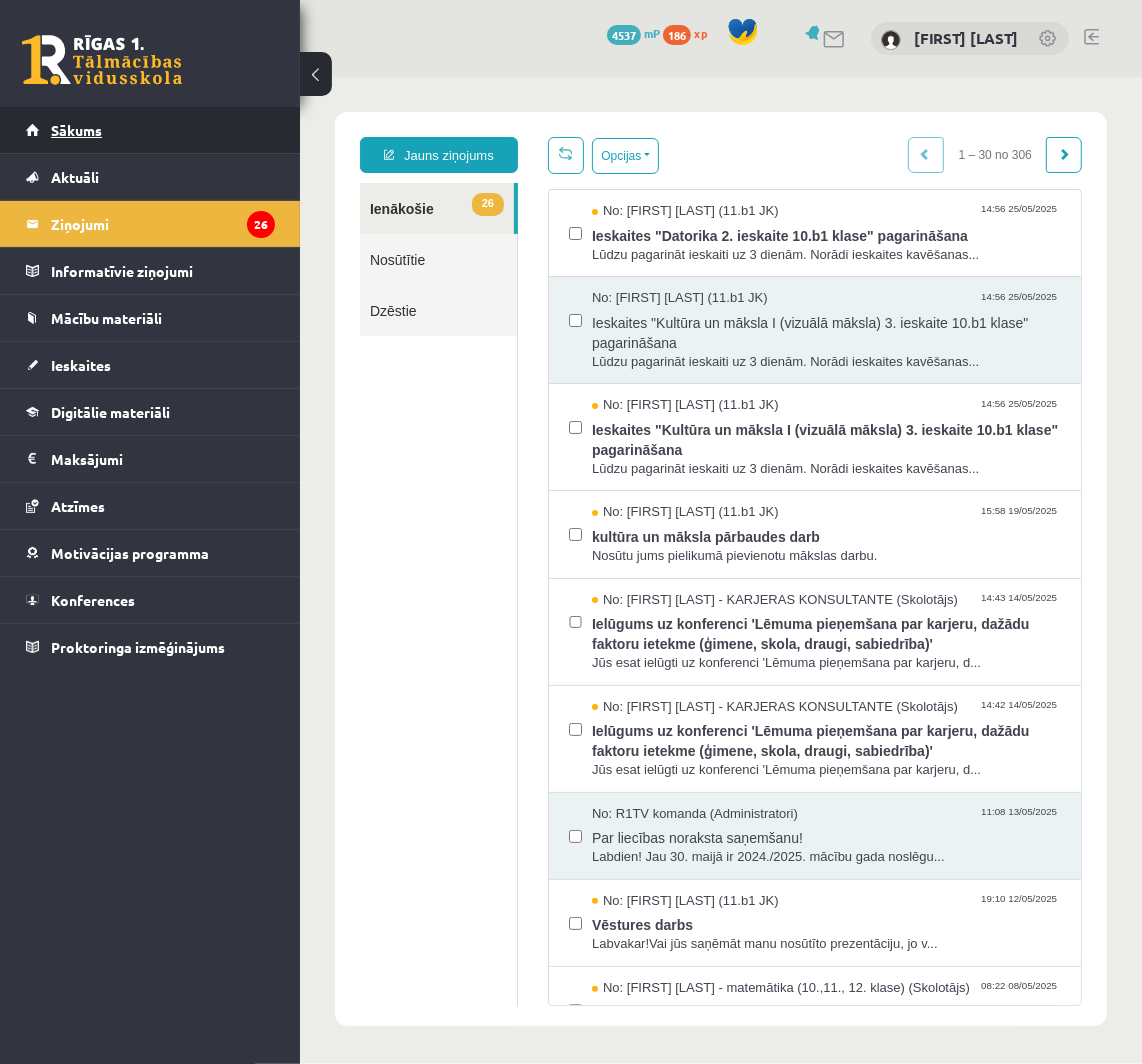 click on "Sākums" at bounding box center (150, 130) 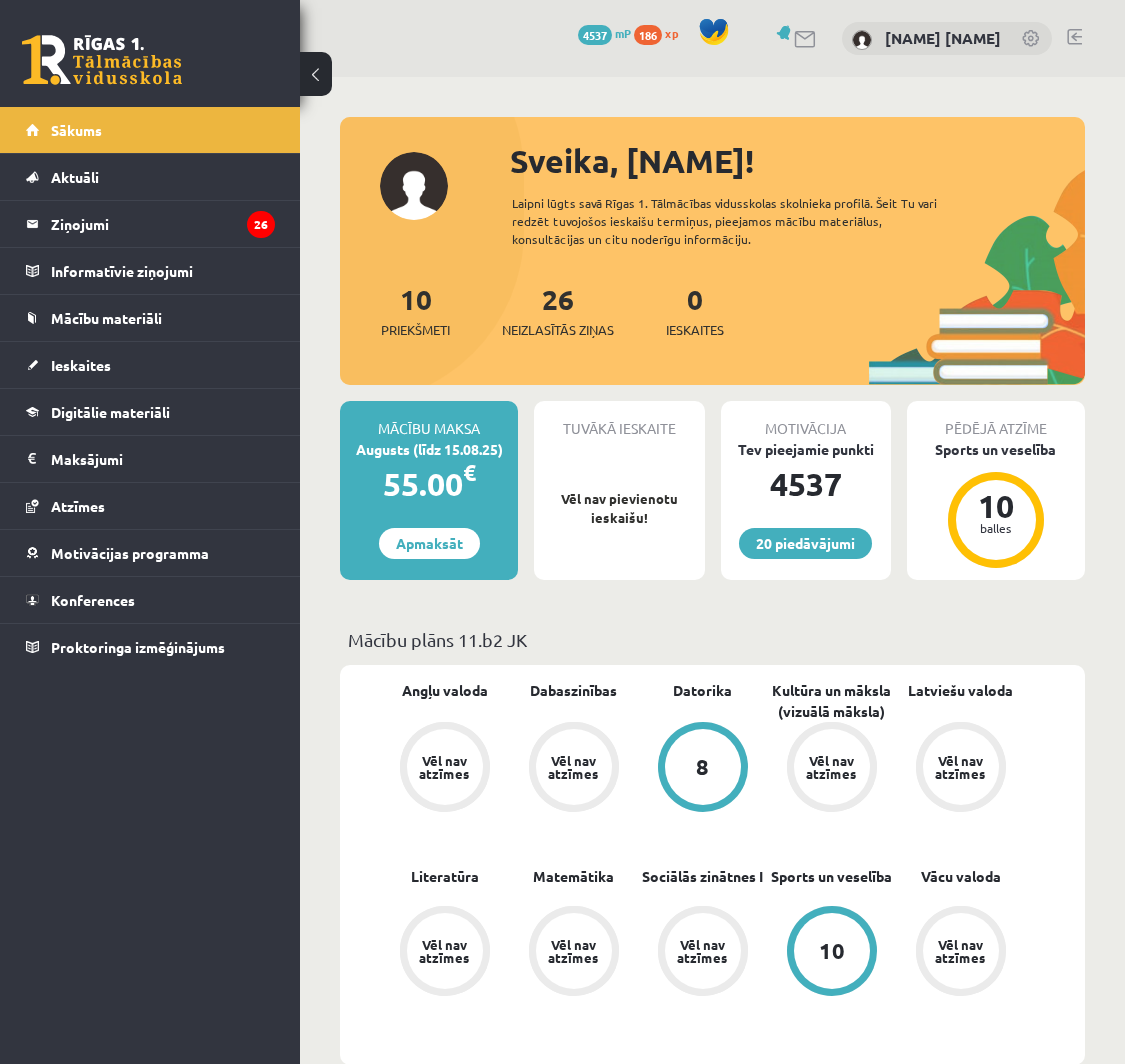 scroll, scrollTop: 0, scrollLeft: 0, axis: both 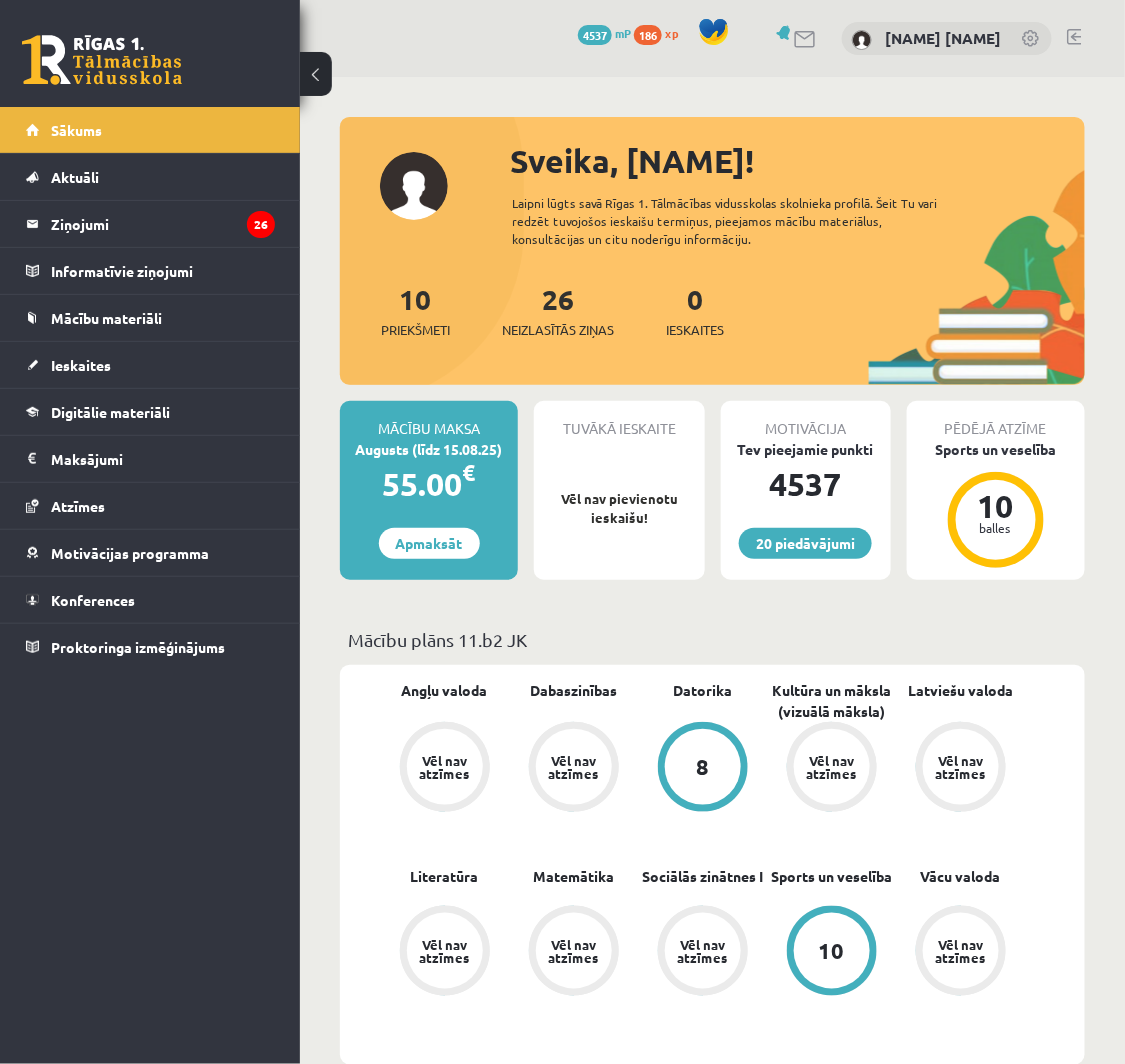 click on "4537" at bounding box center [595, 35] 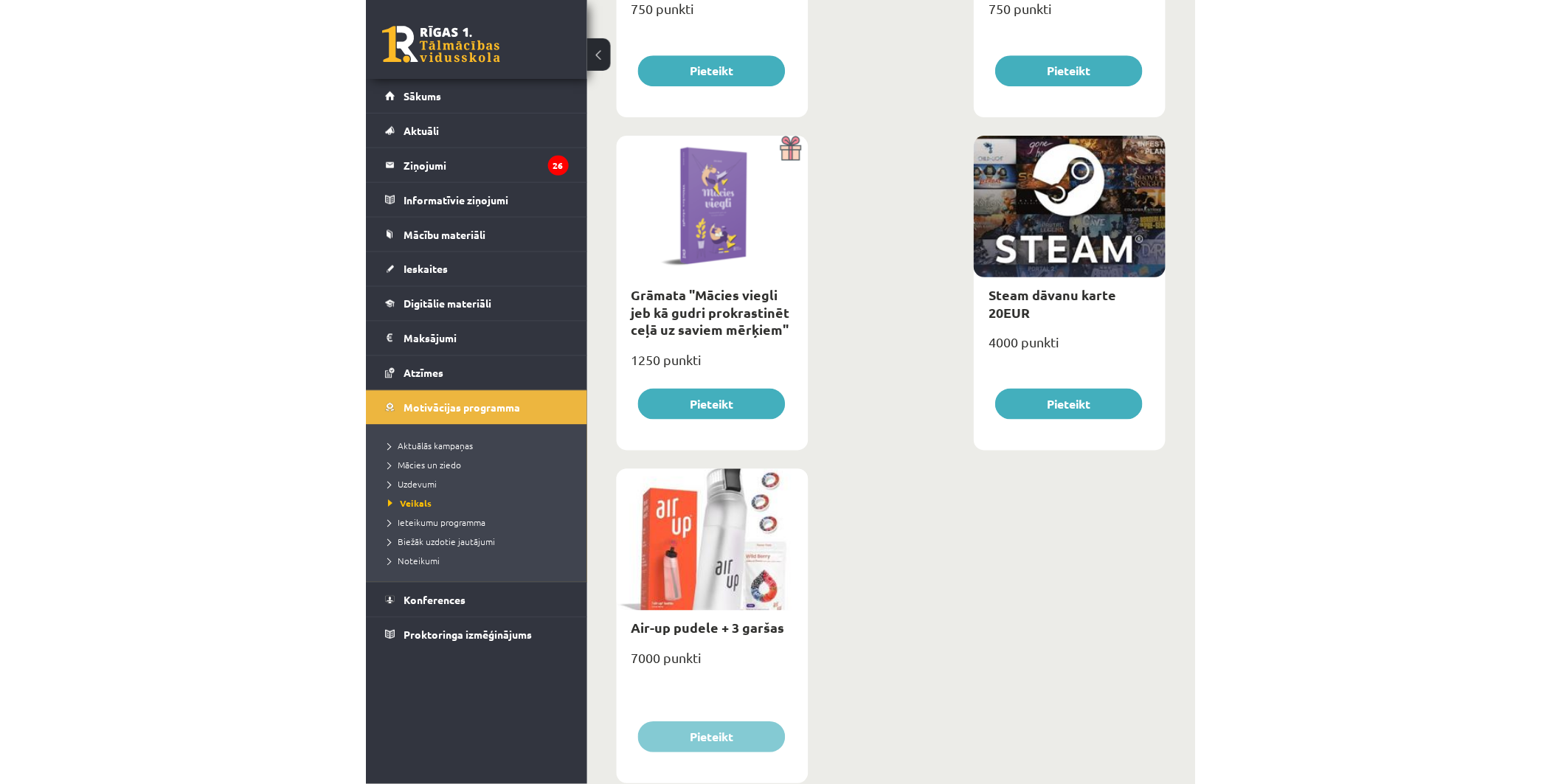 scroll, scrollTop: 1481, scrollLeft: 0, axis: vertical 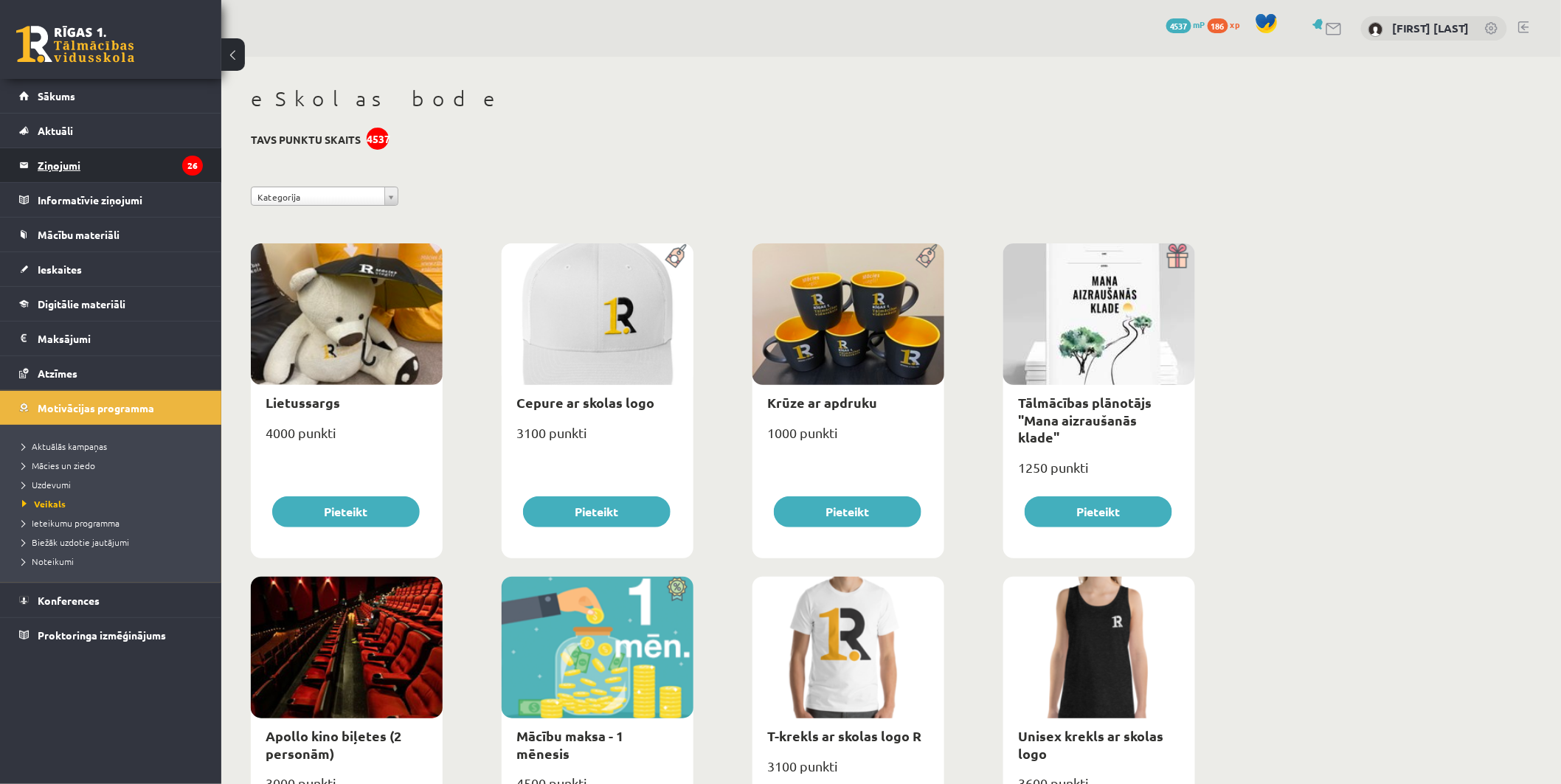 click on "Ziņojumi
26" at bounding box center [120, 165] 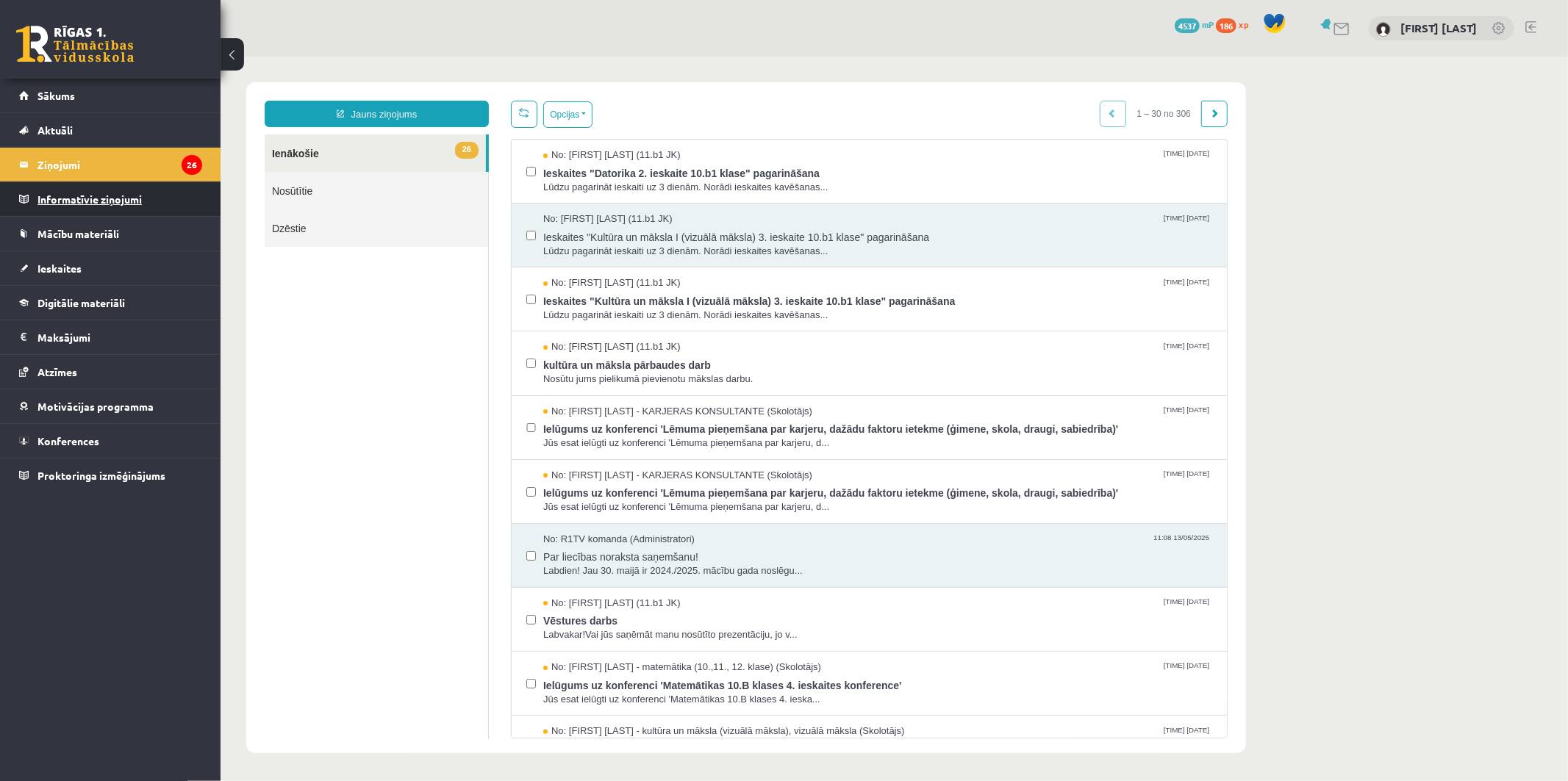 scroll, scrollTop: 0, scrollLeft: 0, axis: both 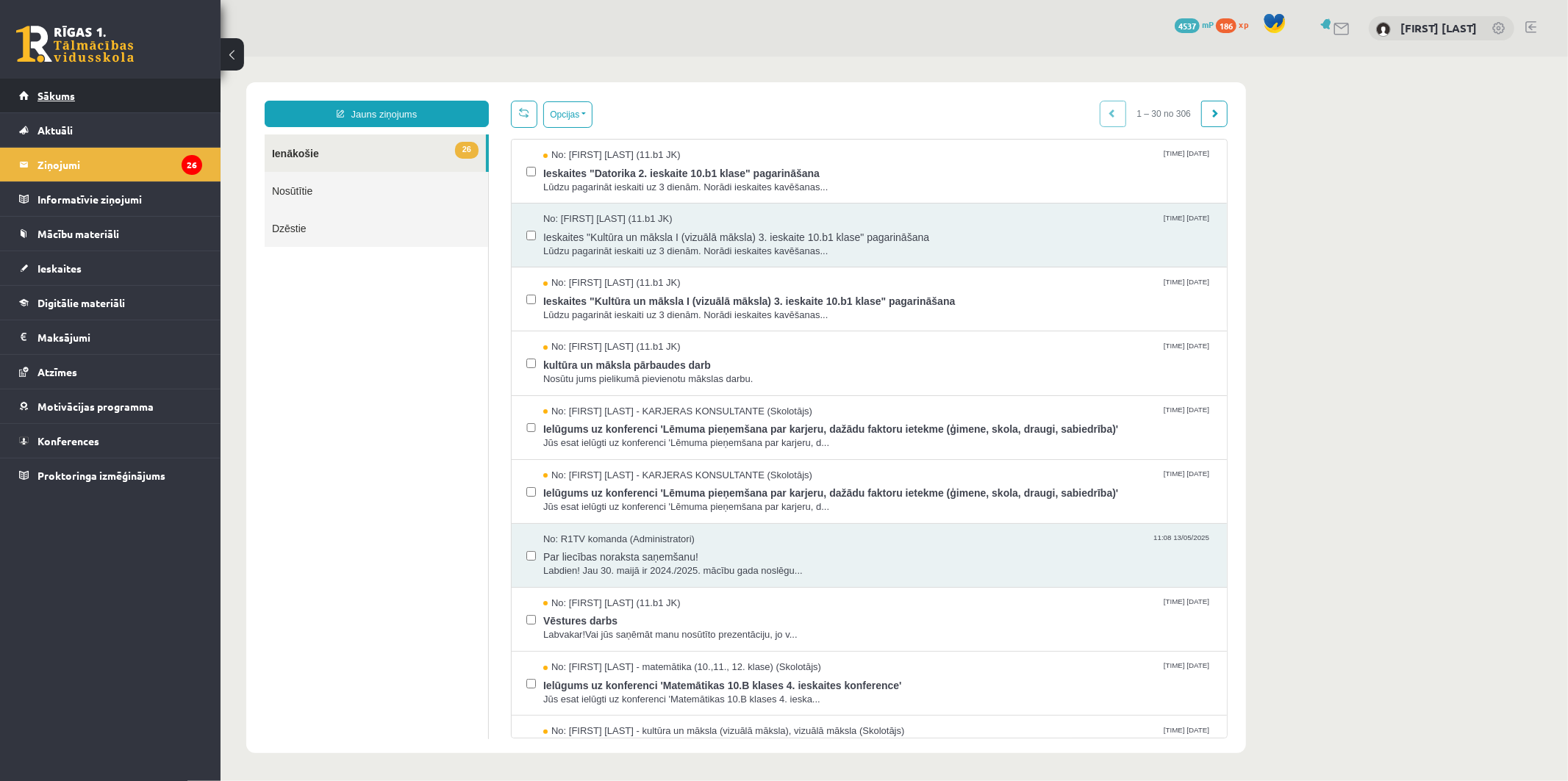 click on "Sākums" at bounding box center [110, 96] 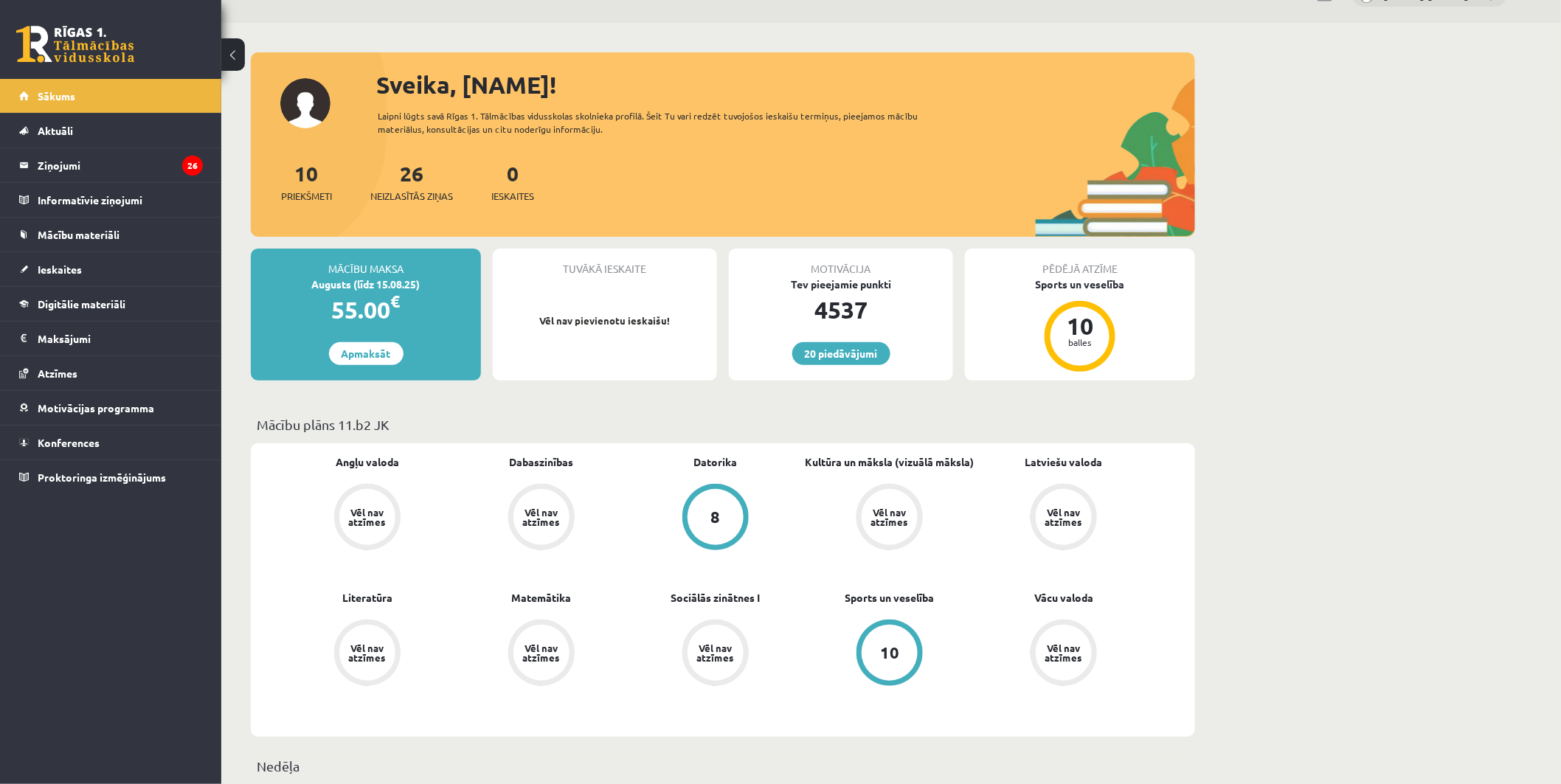 scroll, scrollTop: 0, scrollLeft: 0, axis: both 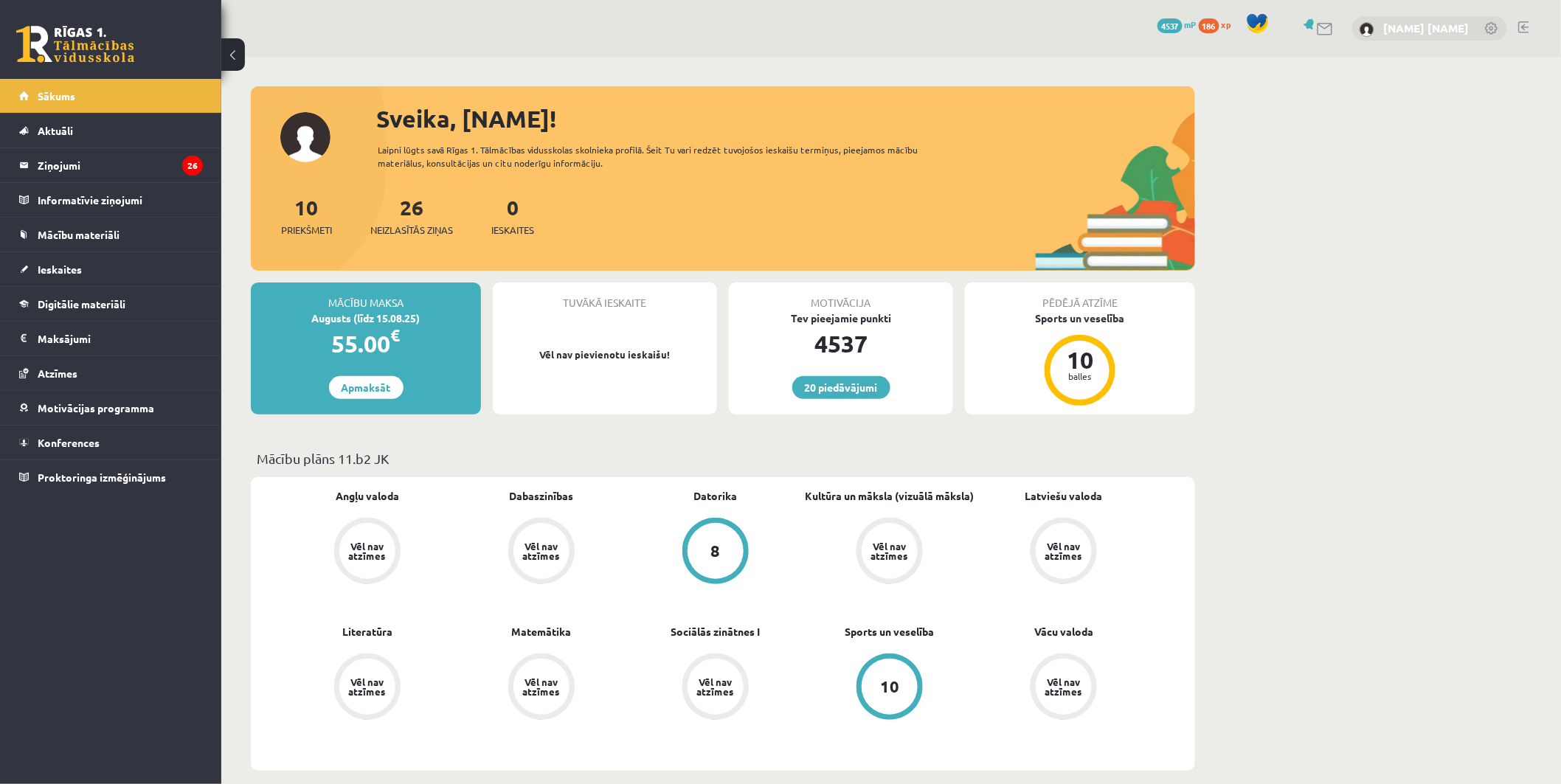 click on "[NAME] [NAME]" at bounding box center (1427, 28) 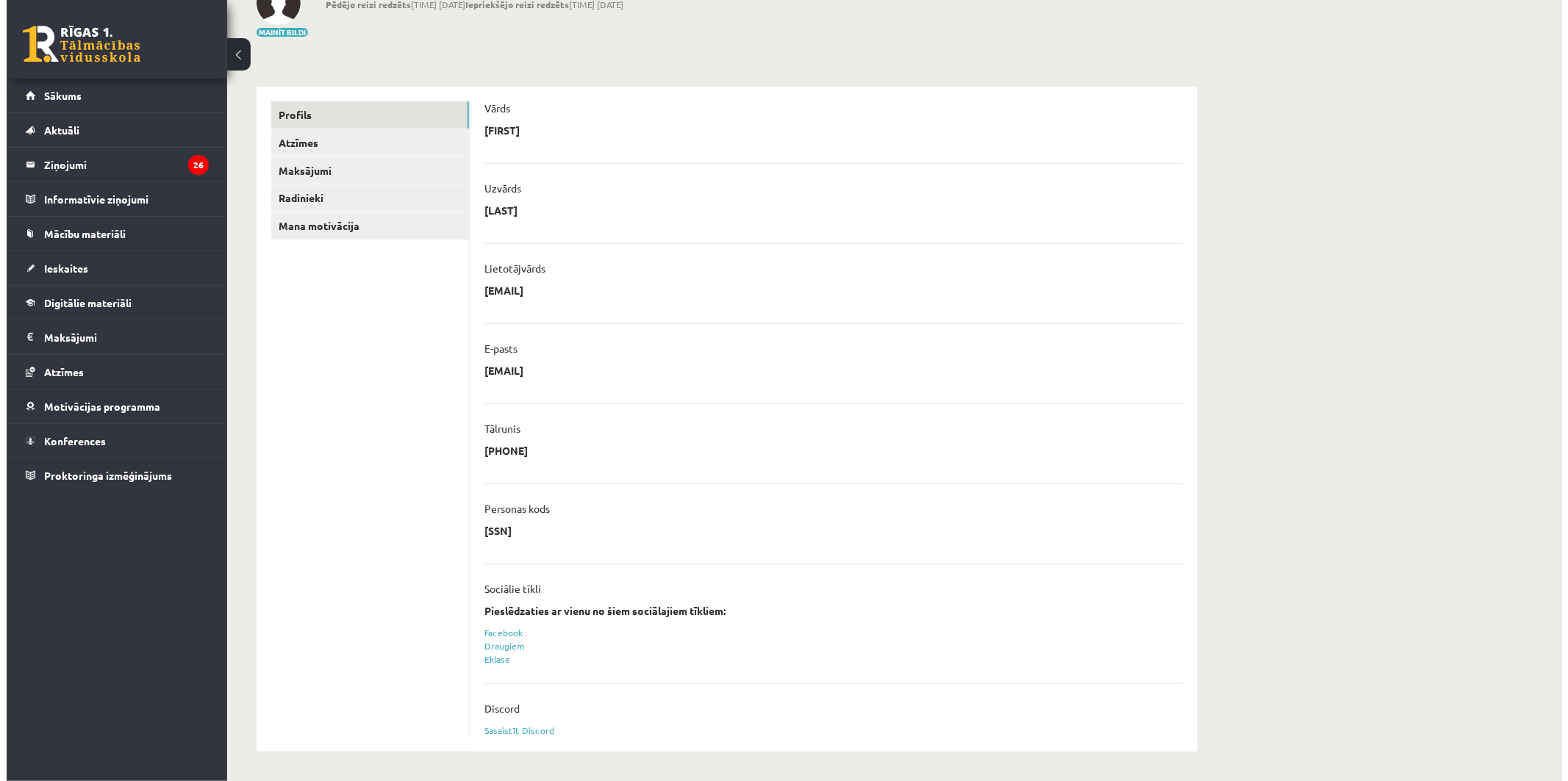 scroll, scrollTop: 0, scrollLeft: 0, axis: both 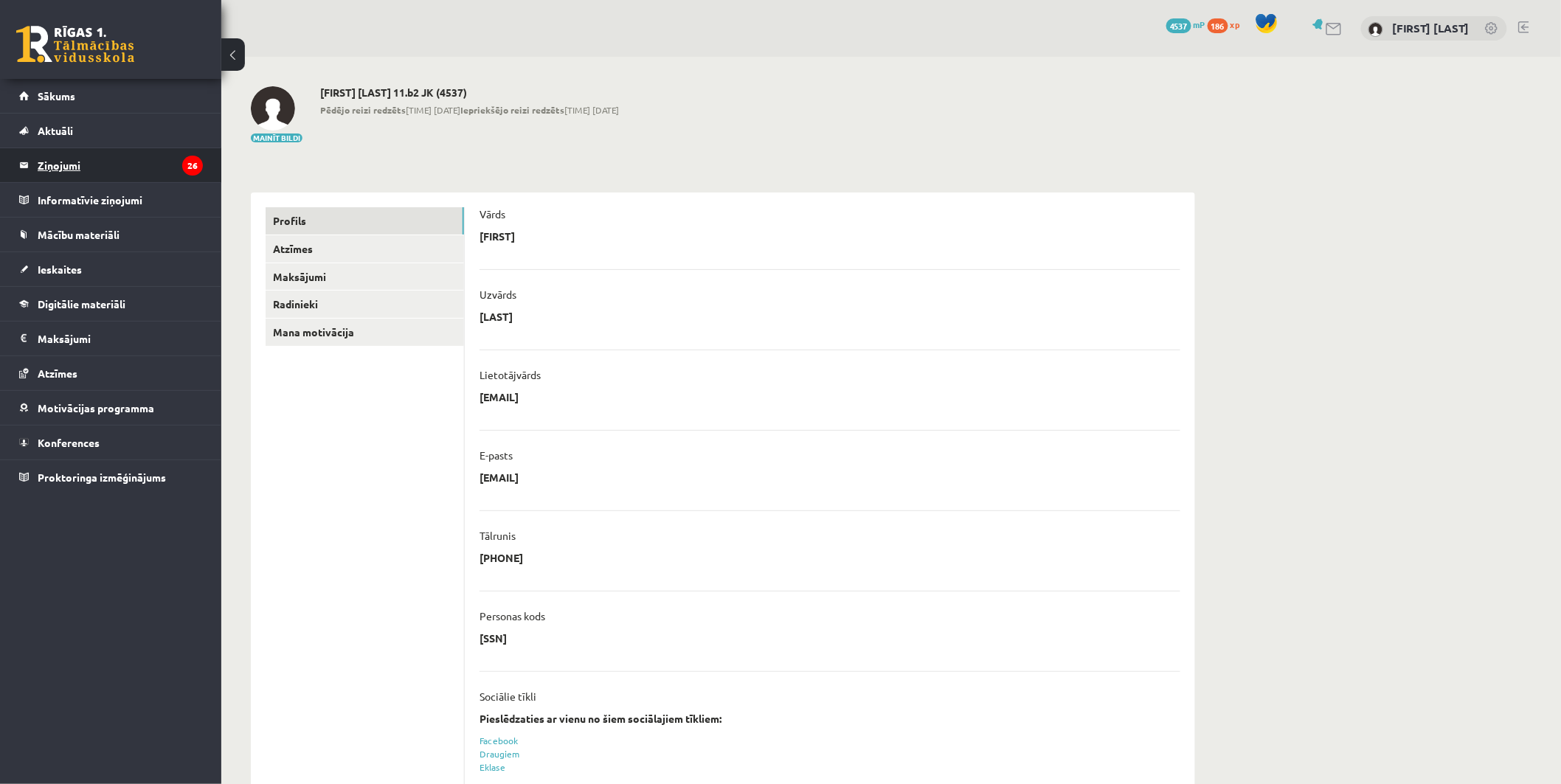 click on "Ziņojumi
26" at bounding box center [120, 165] 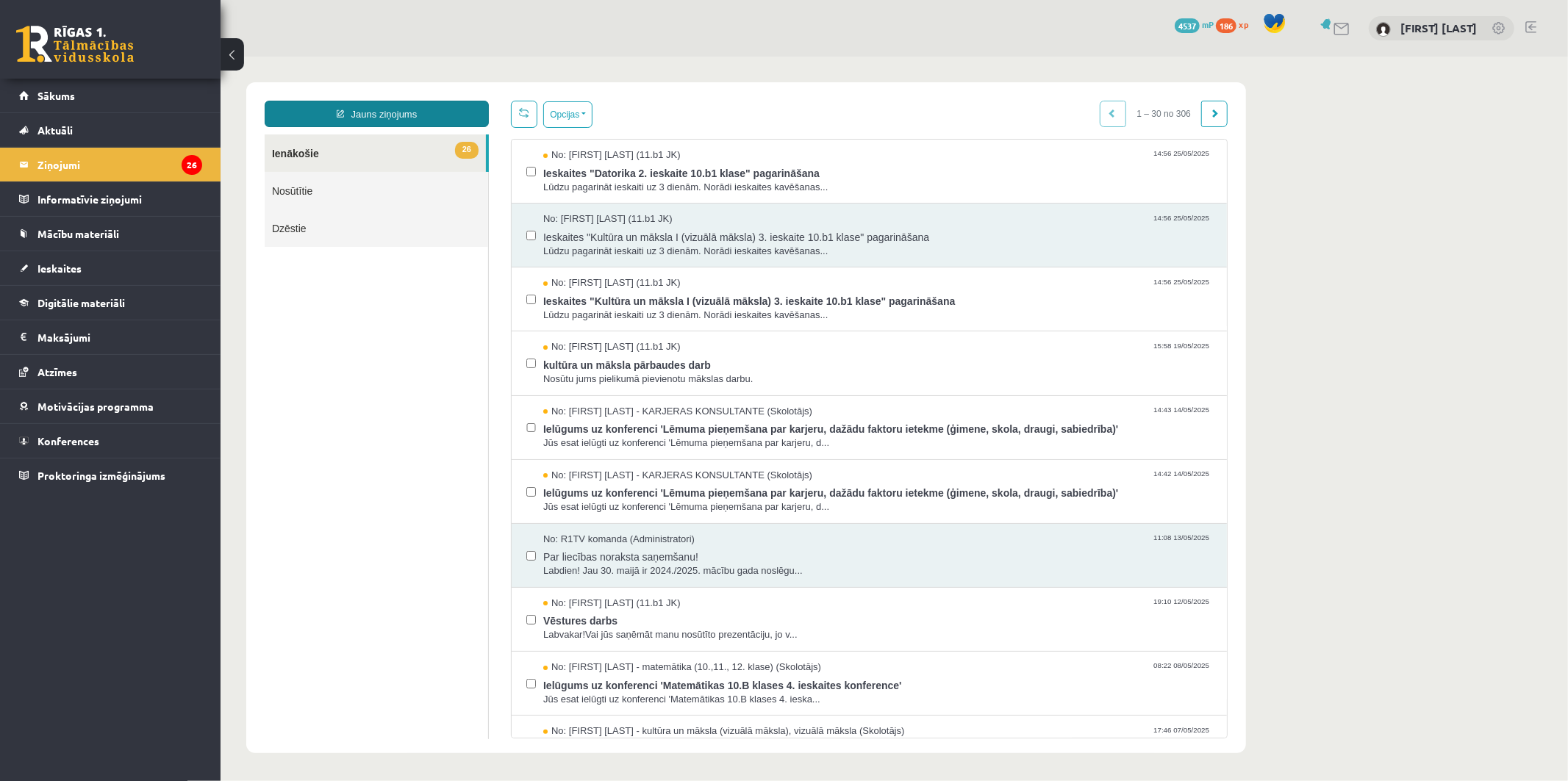 scroll, scrollTop: 0, scrollLeft: 0, axis: both 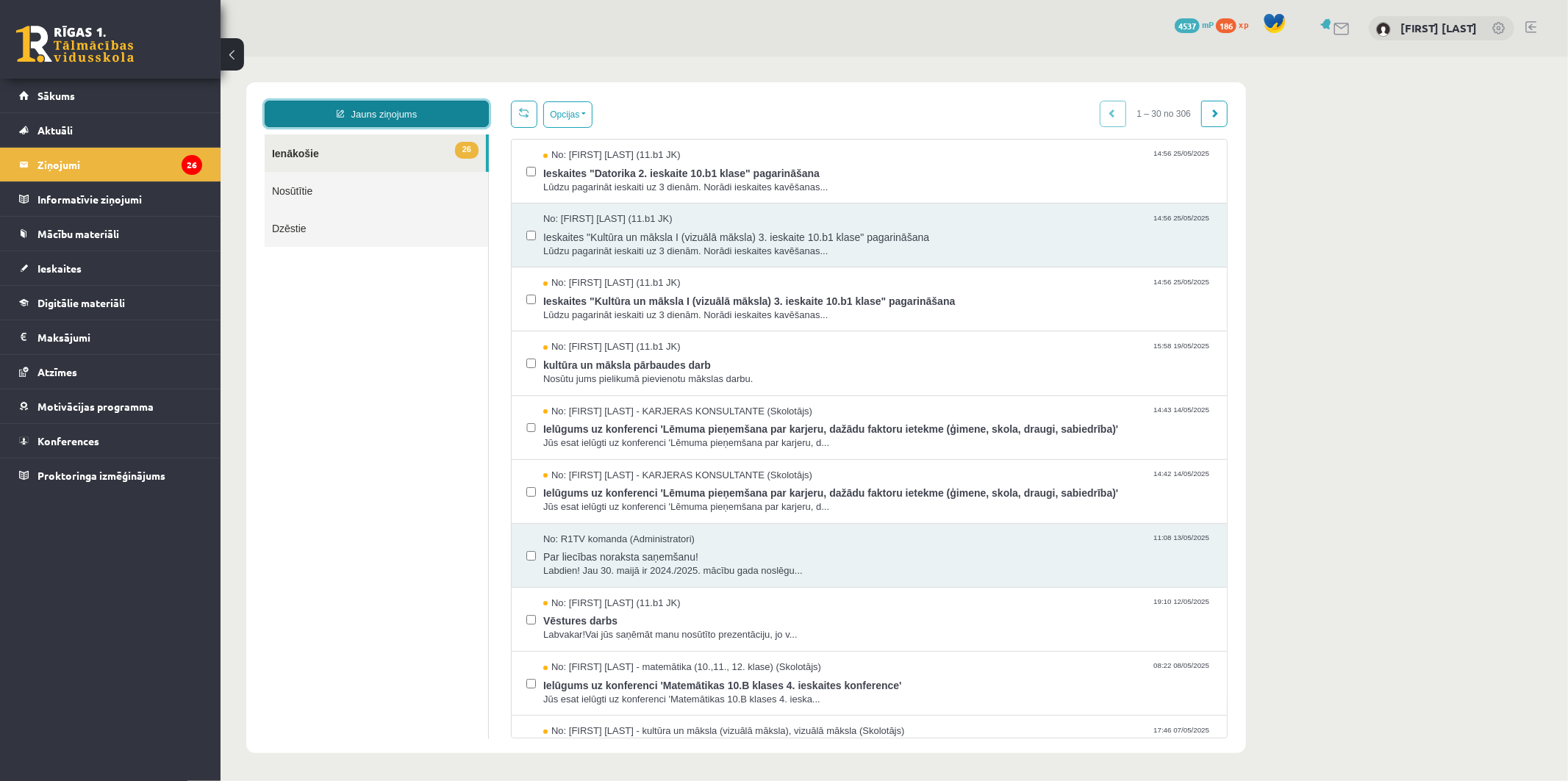 click on "Jauns ziņojums" at bounding box center [376, 113] 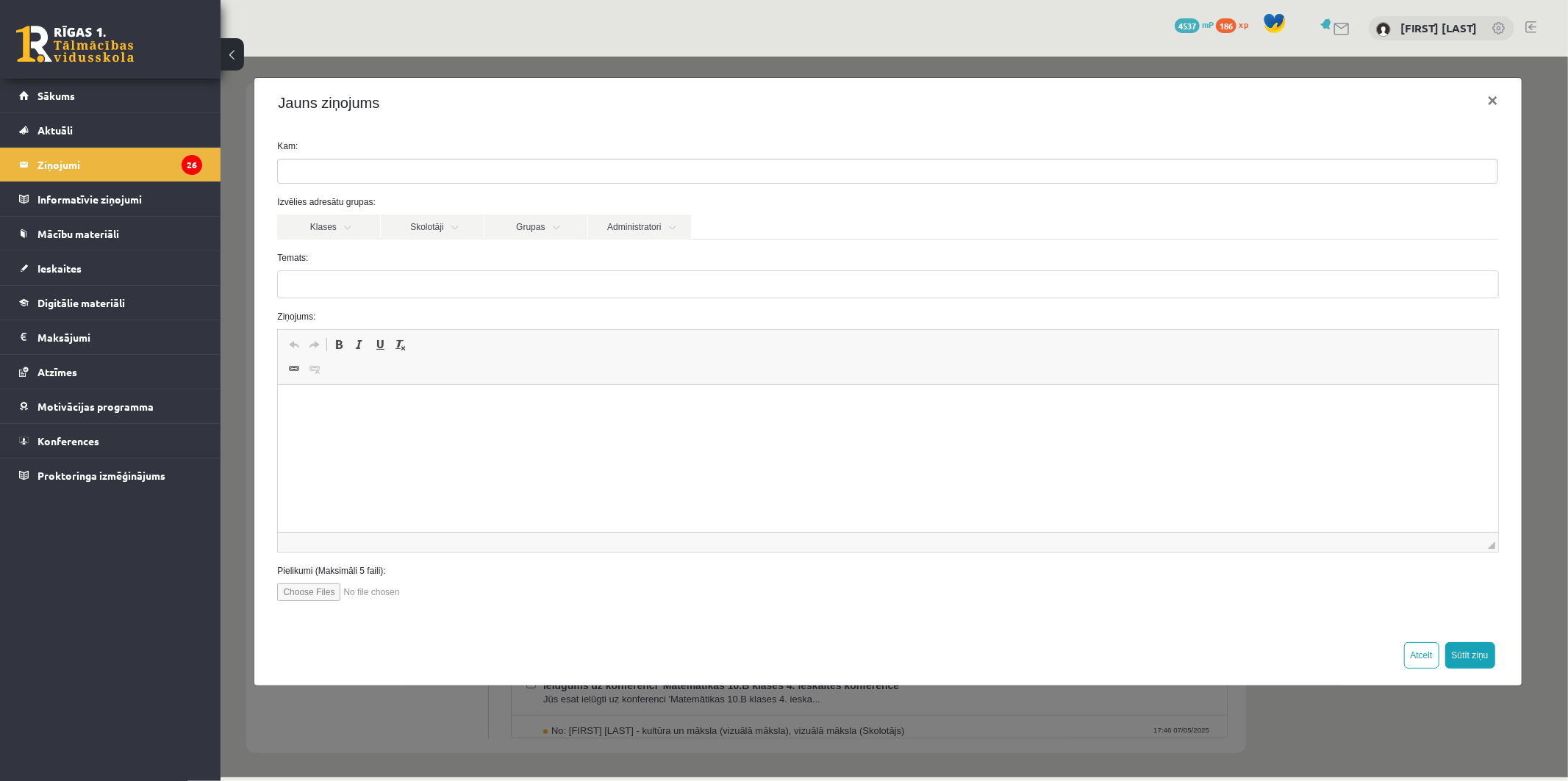 click on "Kam:" at bounding box center (887, 161) 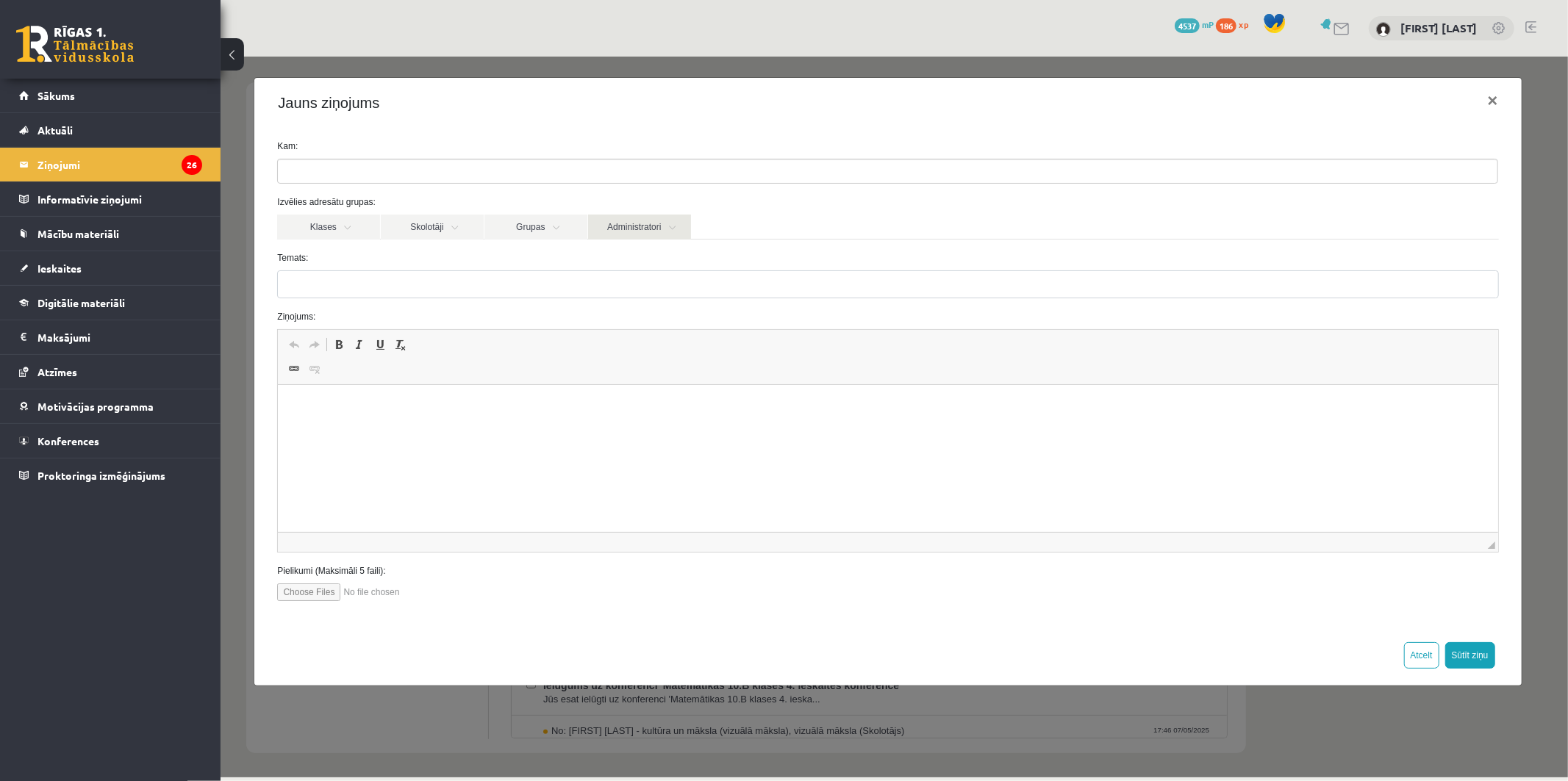 click on "Administratori" at bounding box center [639, 226] 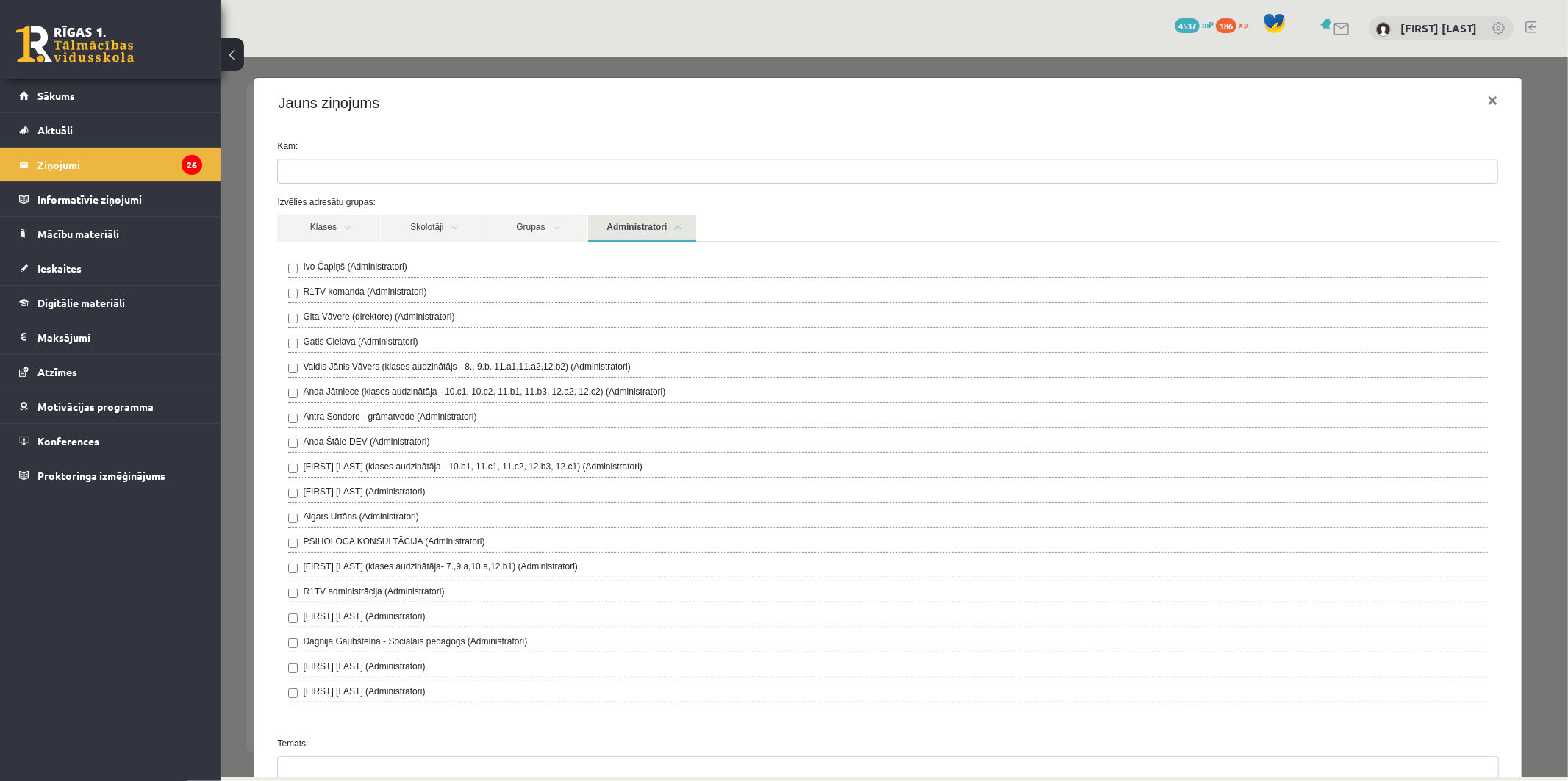 click on "R1TV komanda (Administratori)" at bounding box center (364, 291) 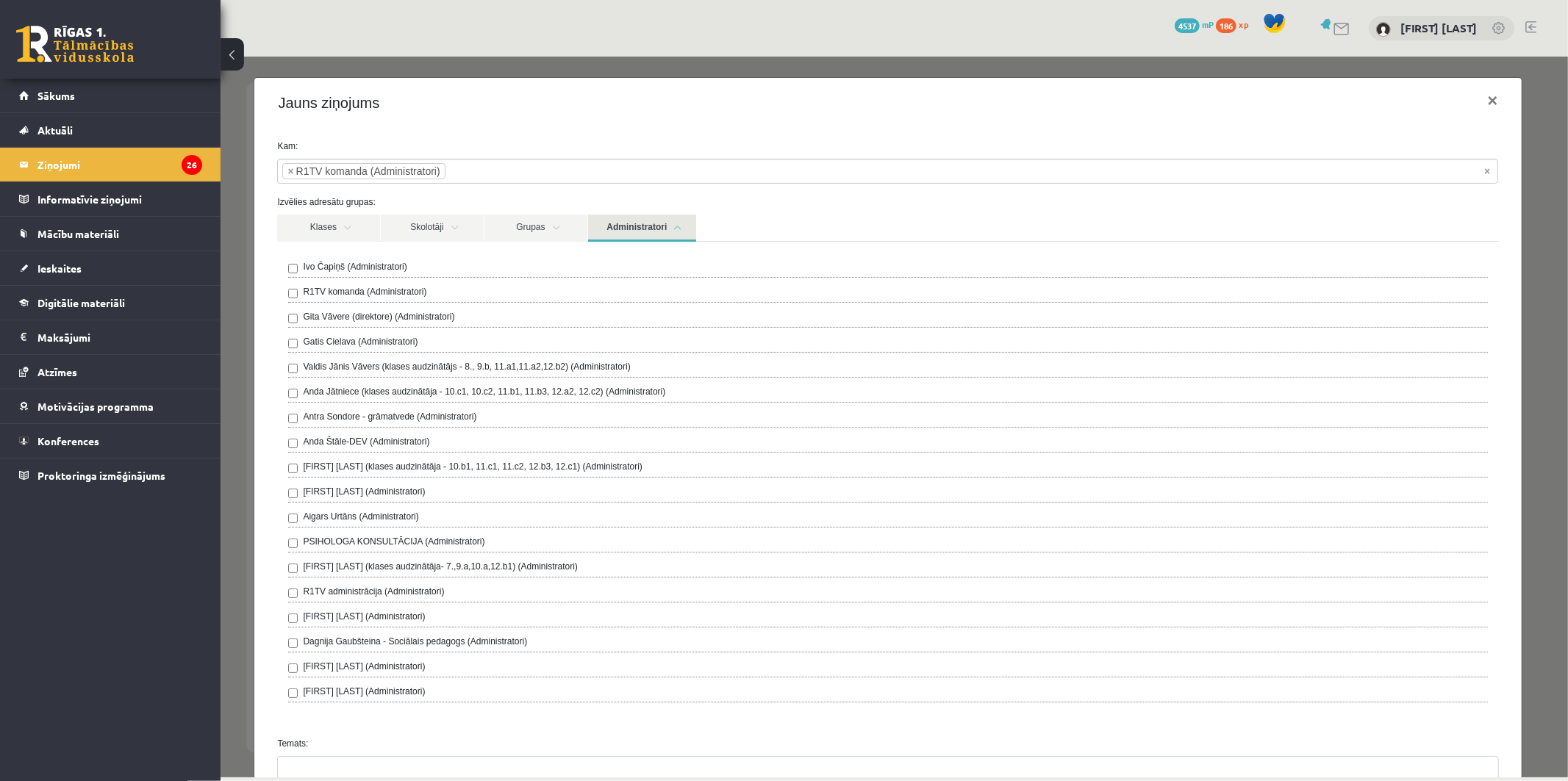 click on "Administratori" at bounding box center (641, 227) 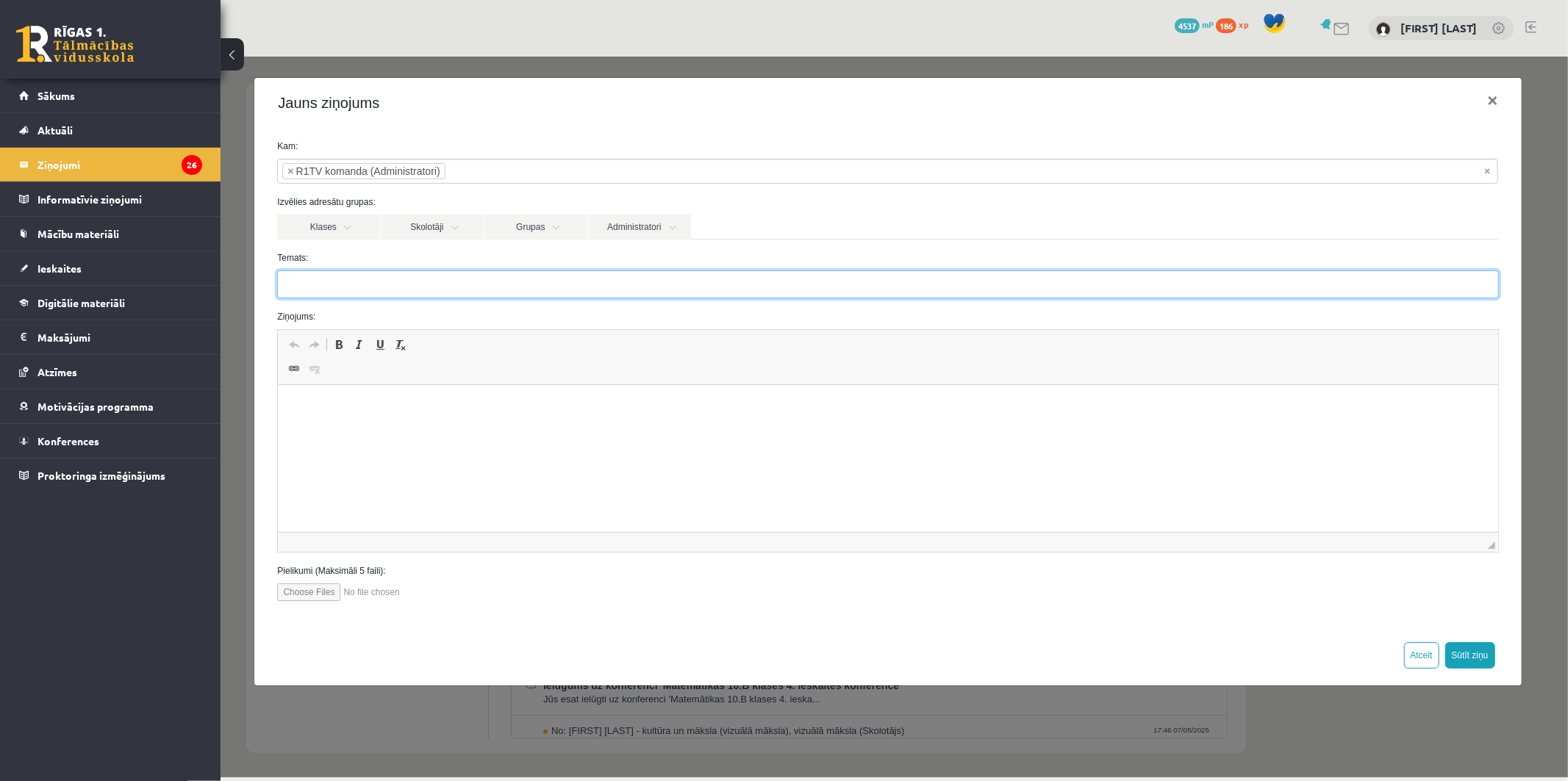 click on "Temats:" at bounding box center (887, 284) 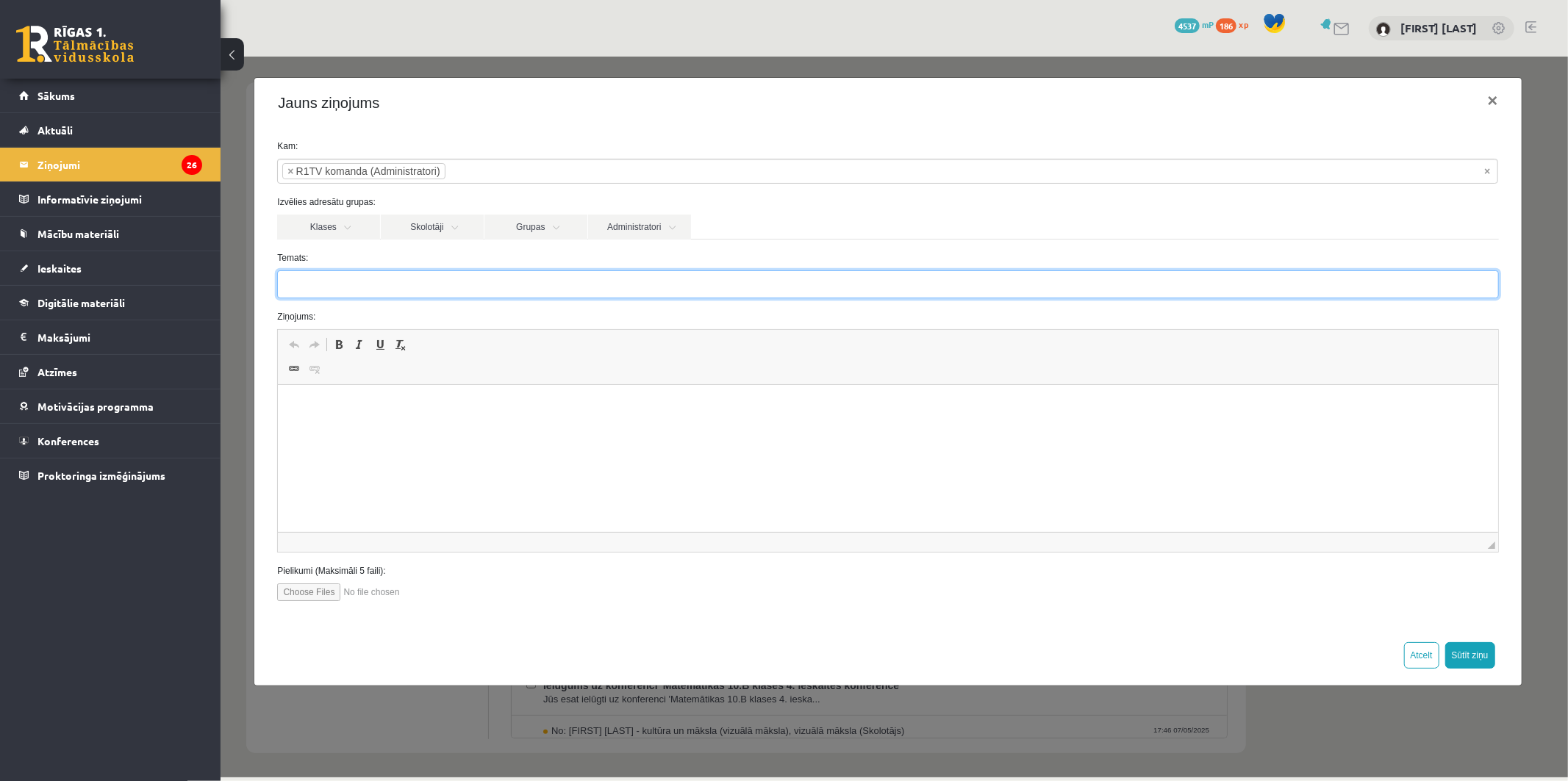 type on "*" 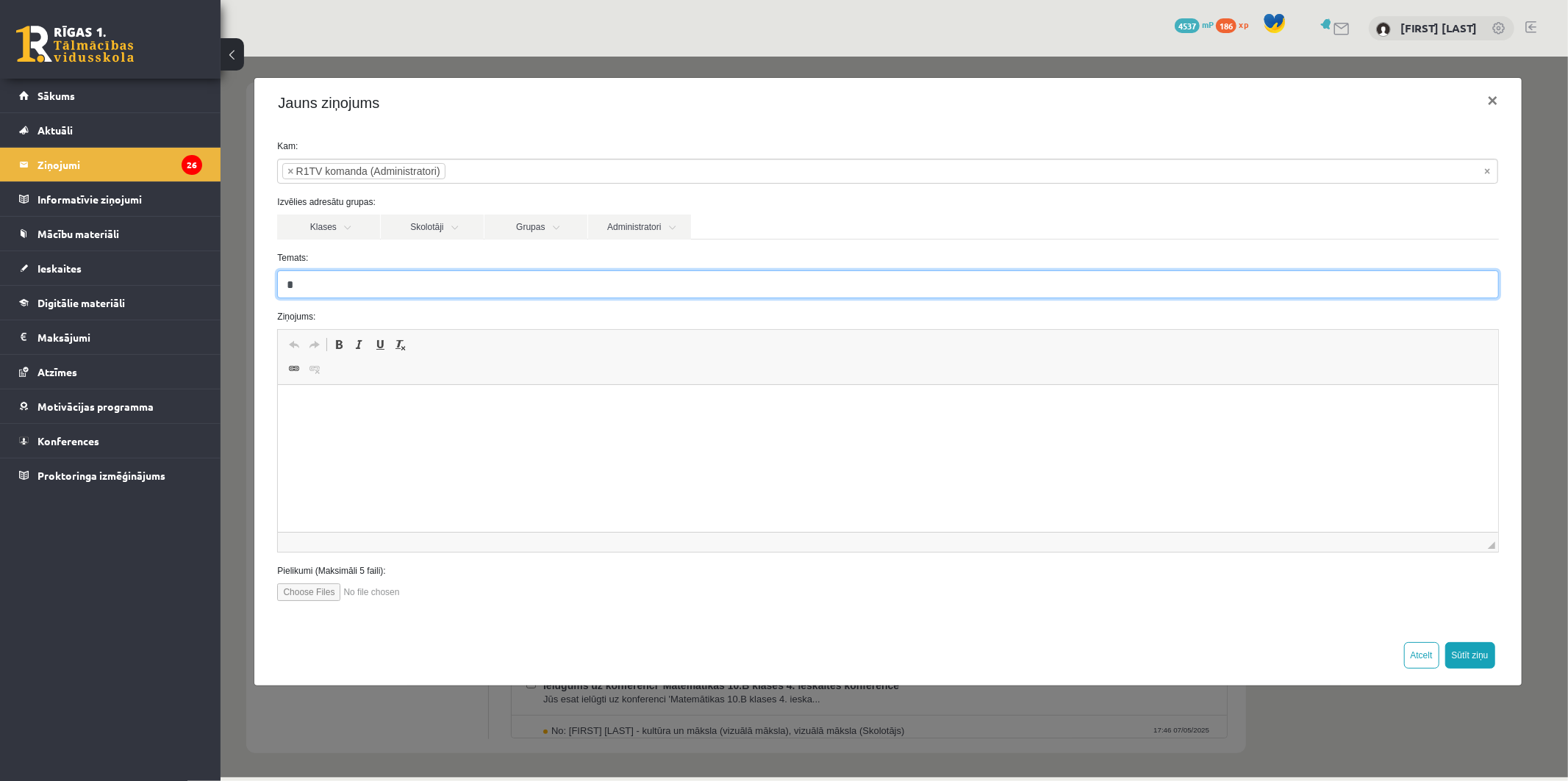type 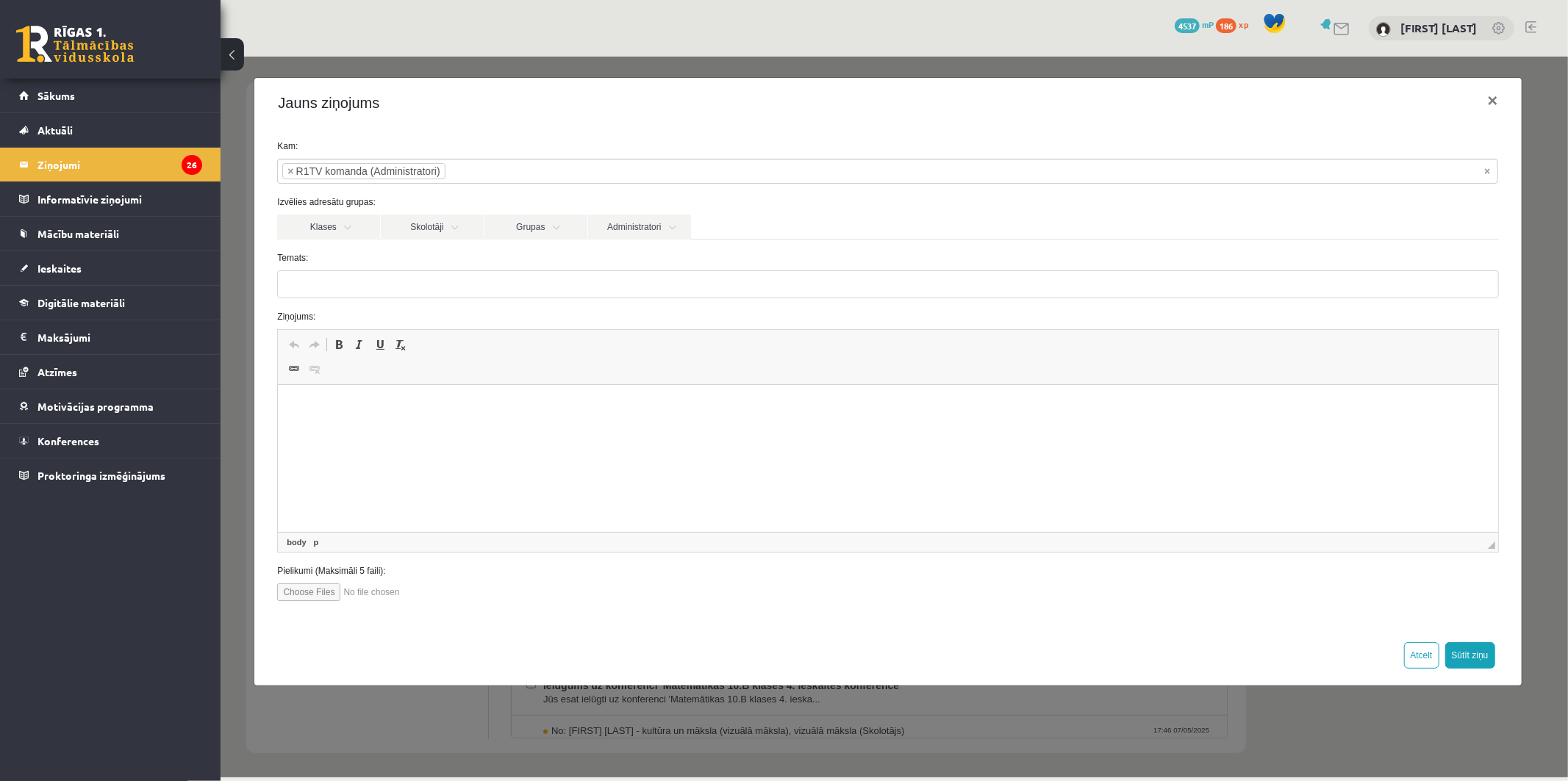 click at bounding box center (887, 407) 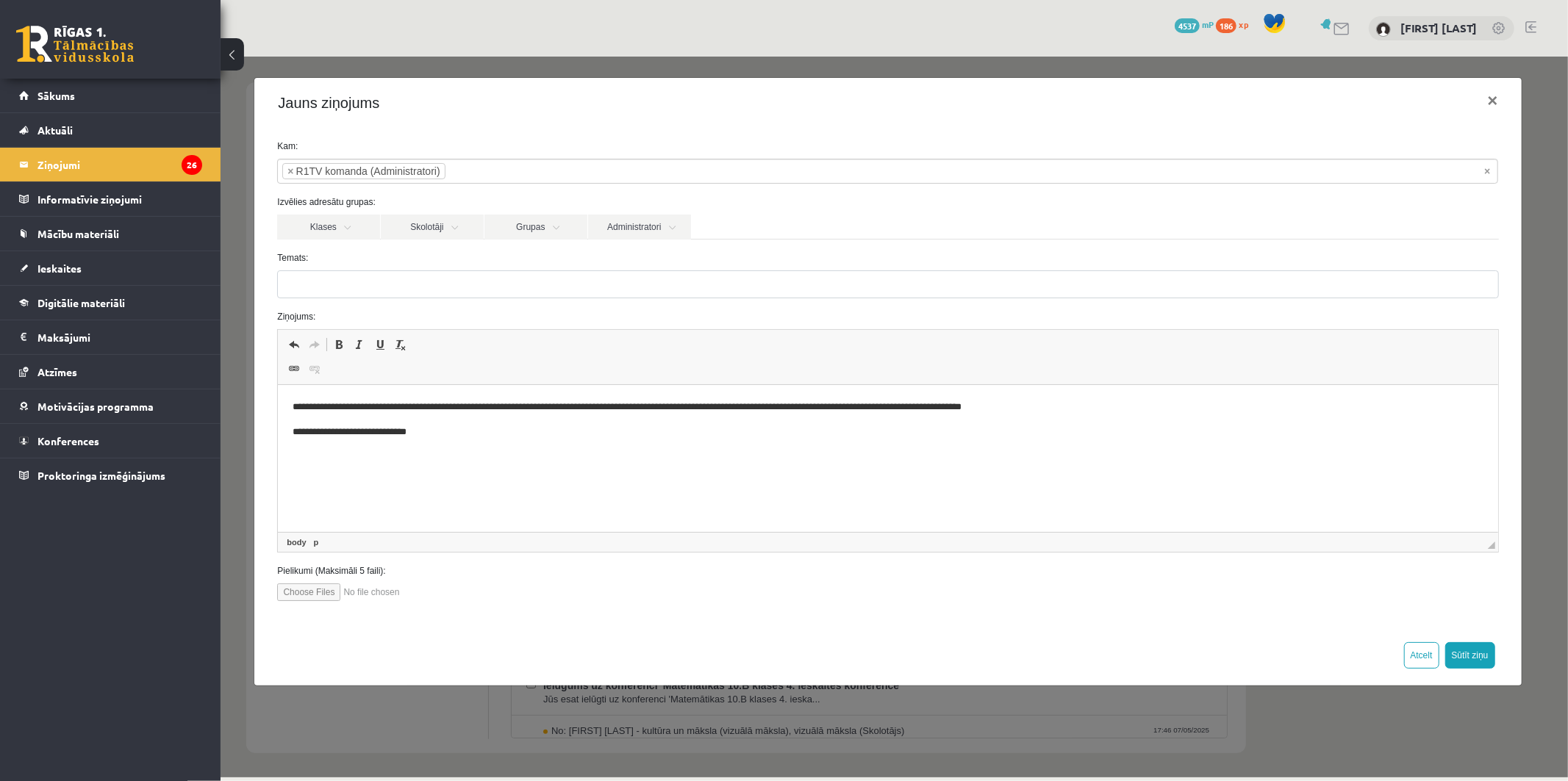 click on "**********" at bounding box center [887, 407] 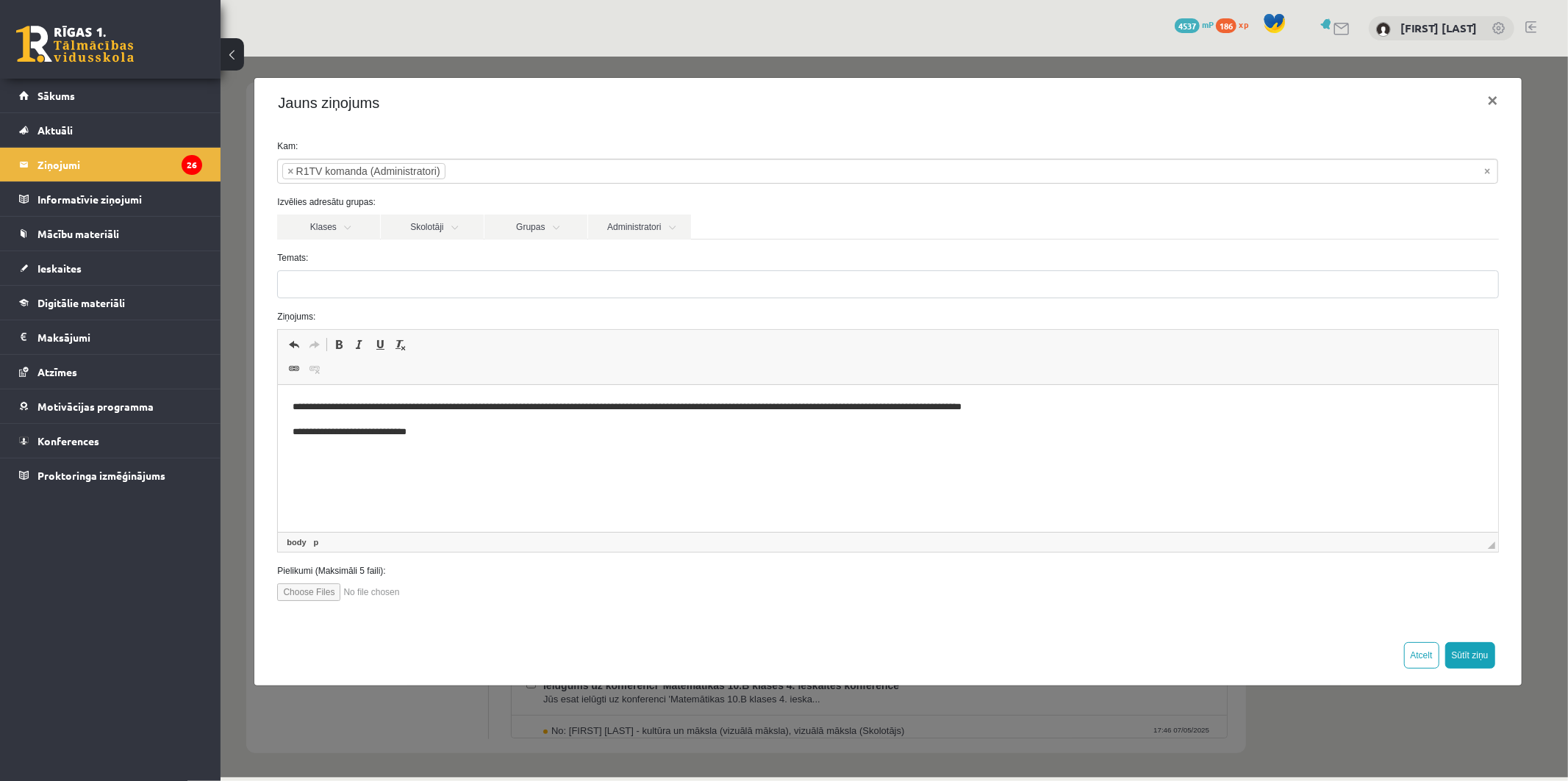 click on "**********" at bounding box center (887, 370) 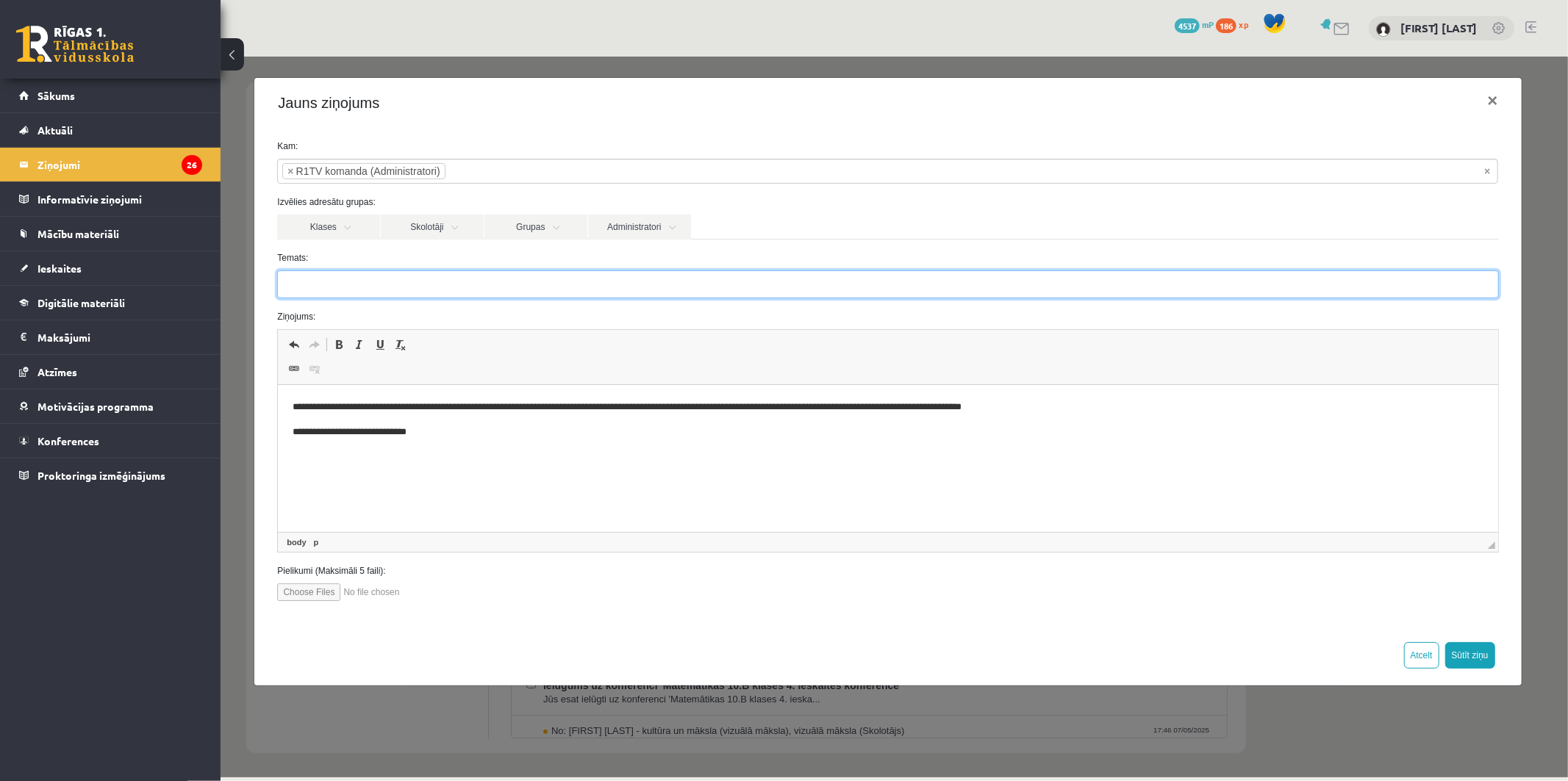 click on "Temats:" at bounding box center [887, 284] 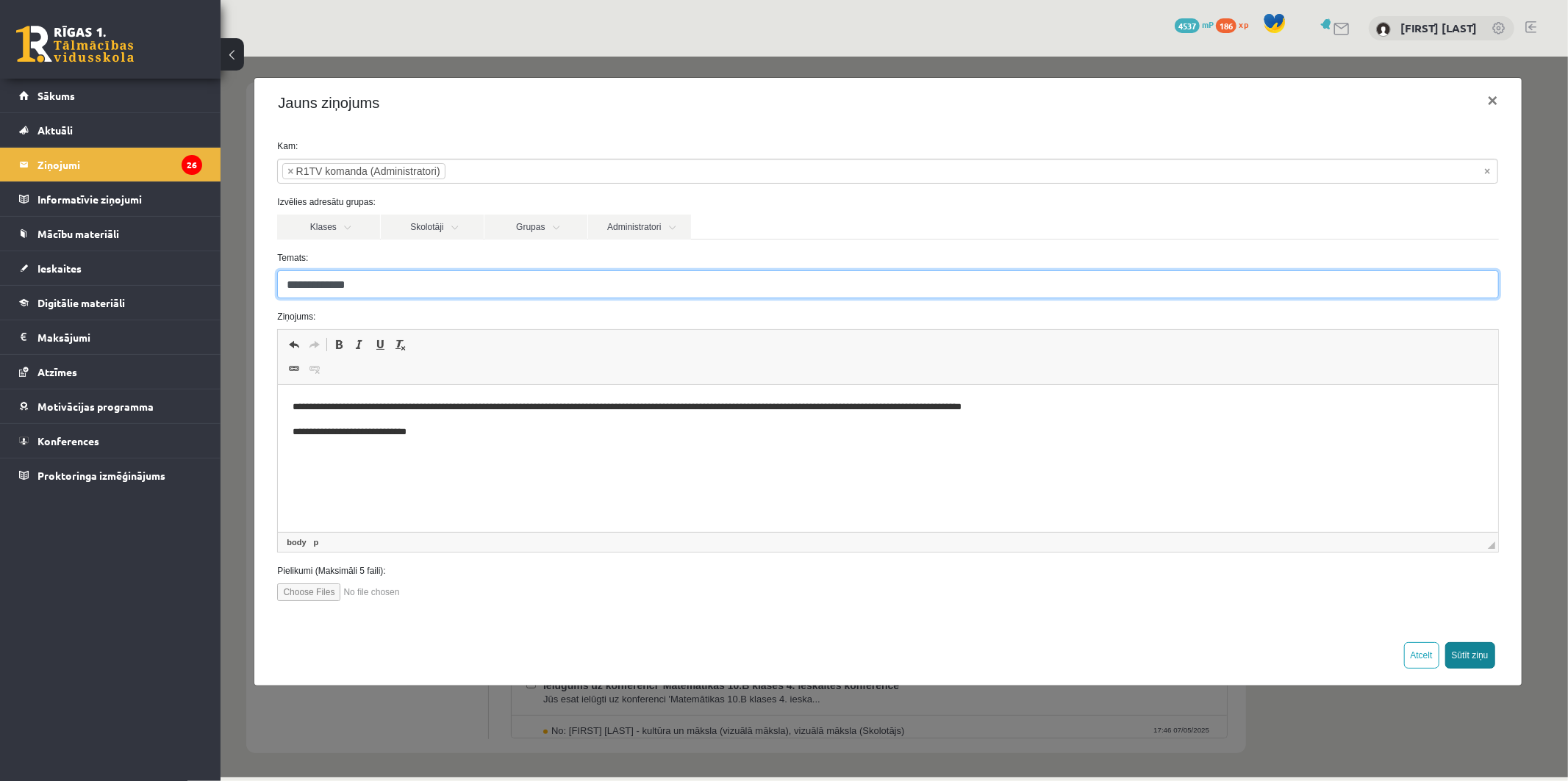type on "**********" 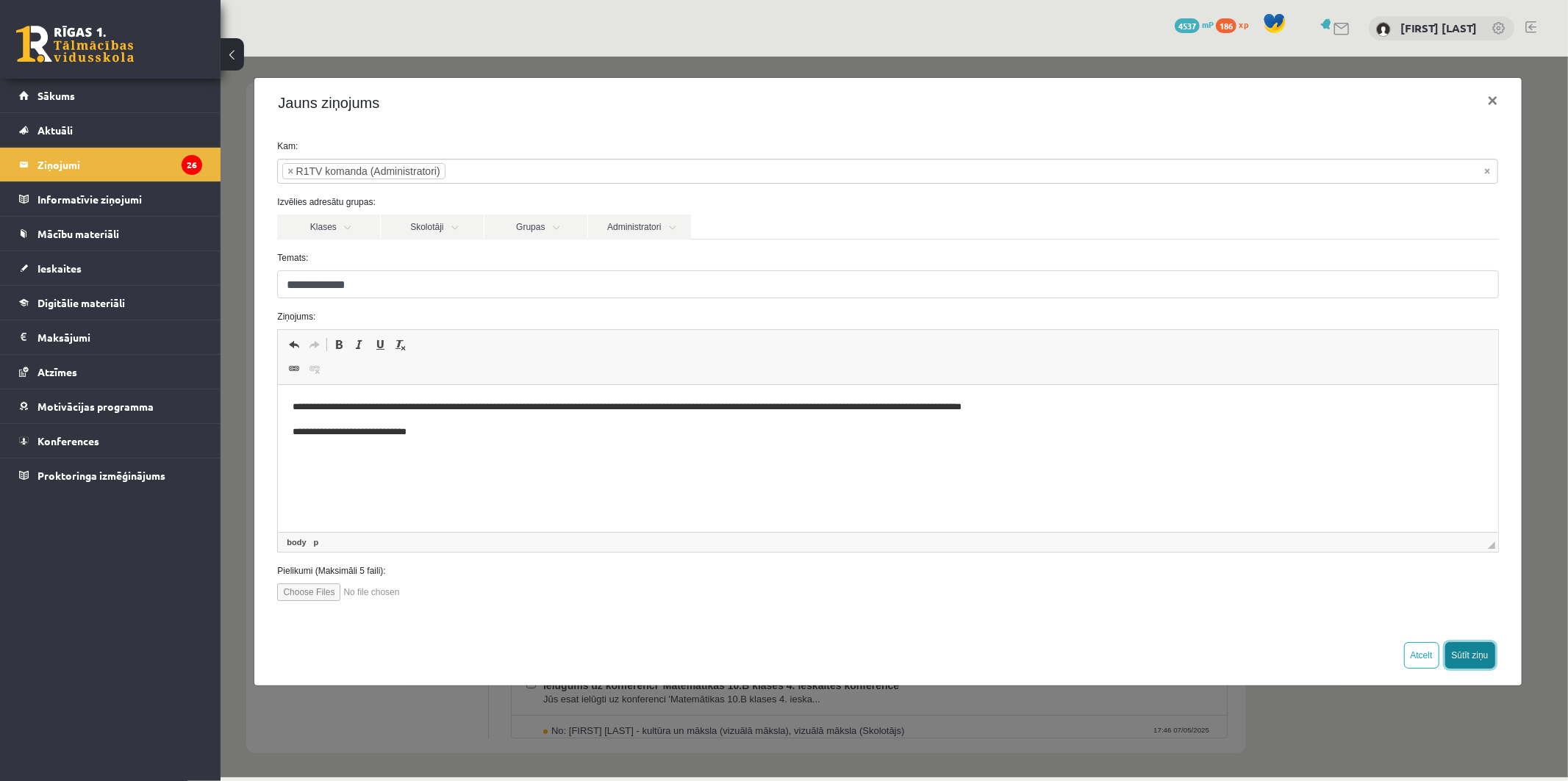 click on "Sūtīt ziņu" at bounding box center (1469, 655) 